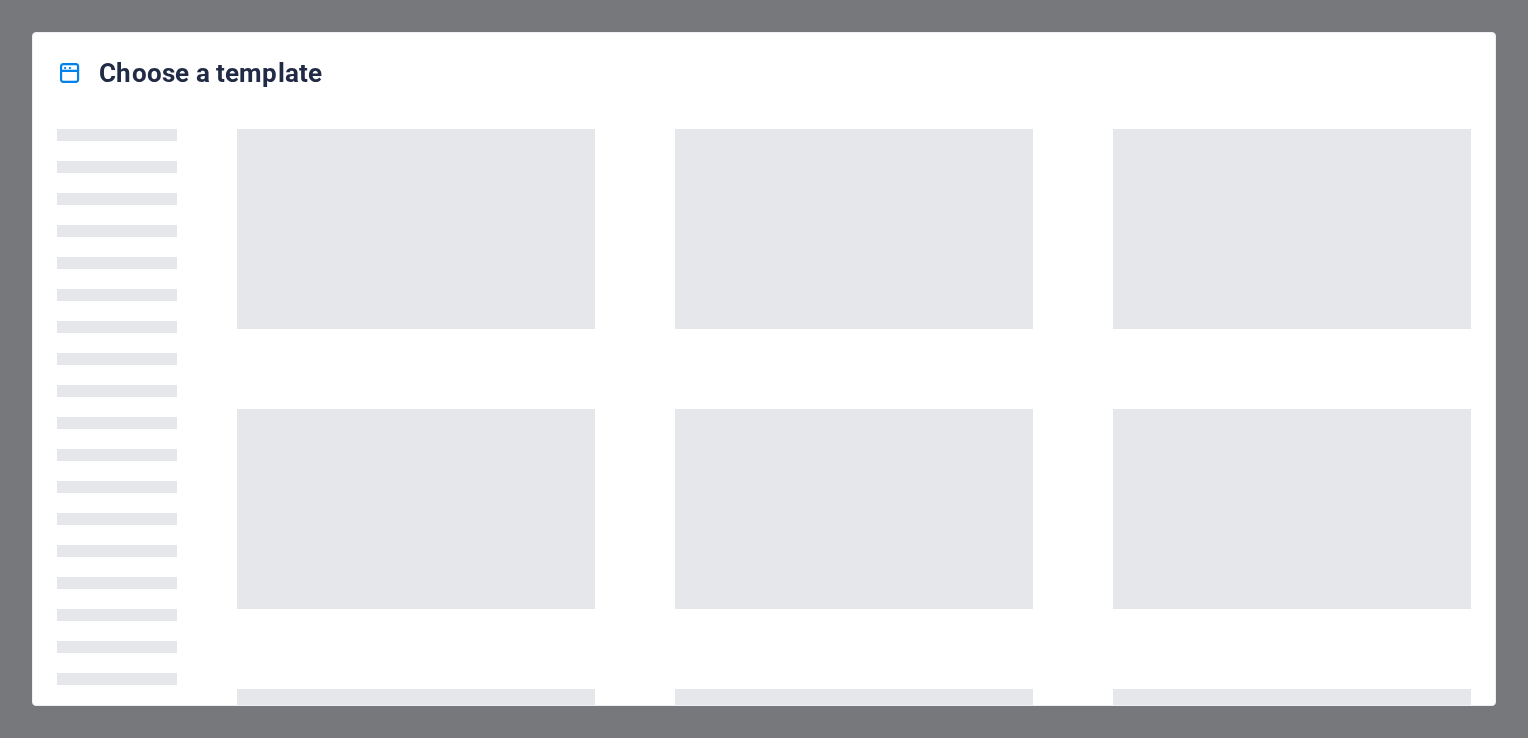 scroll, scrollTop: 0, scrollLeft: 0, axis: both 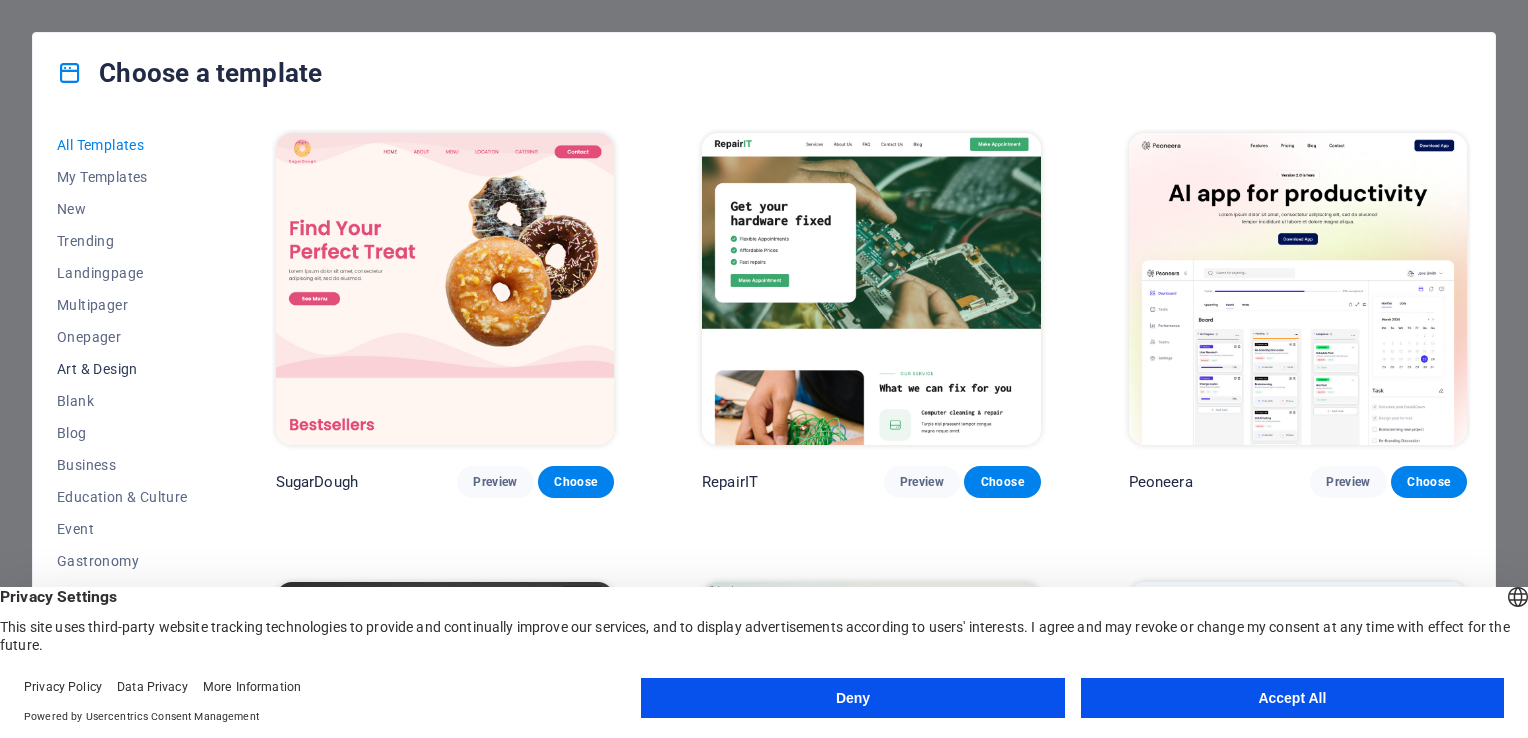 click on "Art & Design" at bounding box center [122, 369] 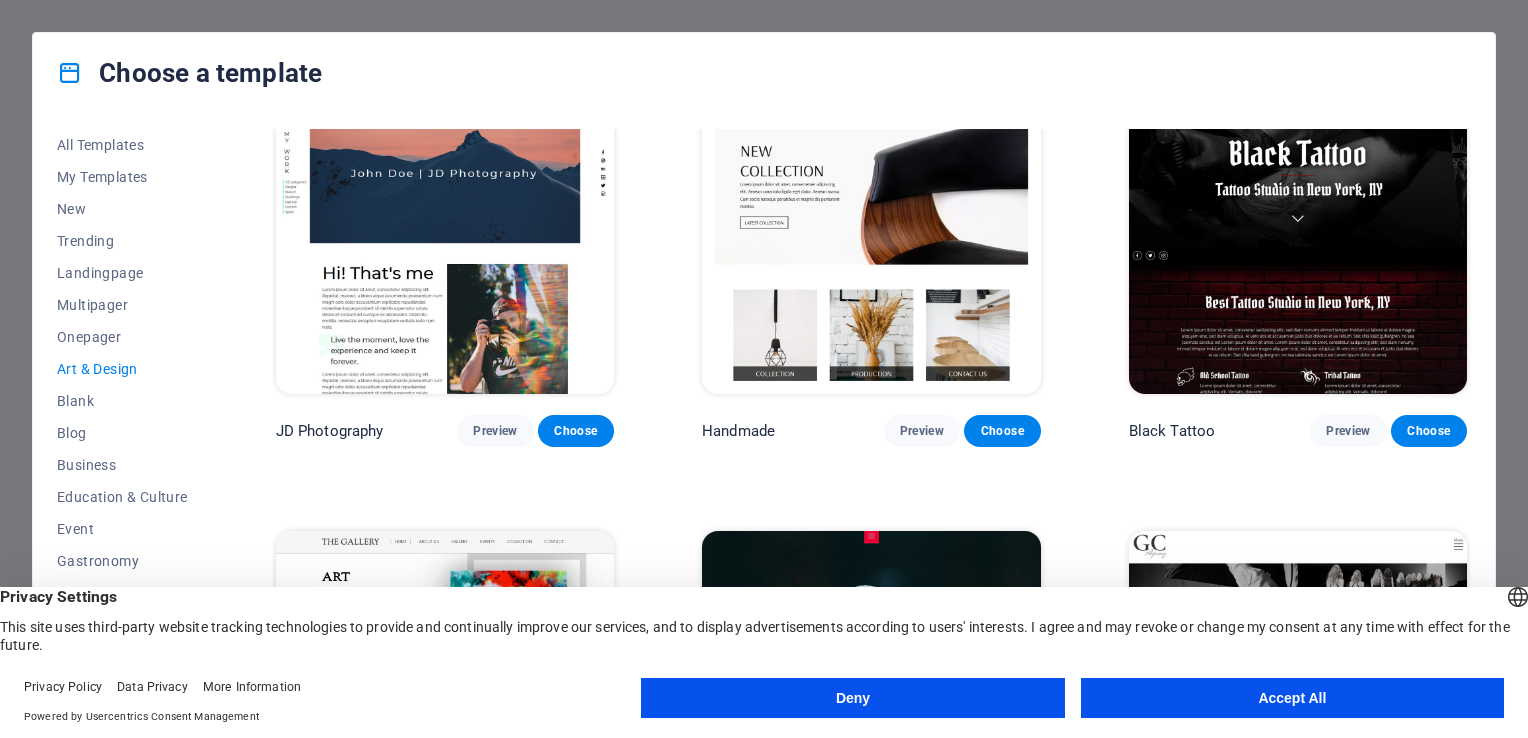 scroll, scrollTop: 400, scrollLeft: 0, axis: vertical 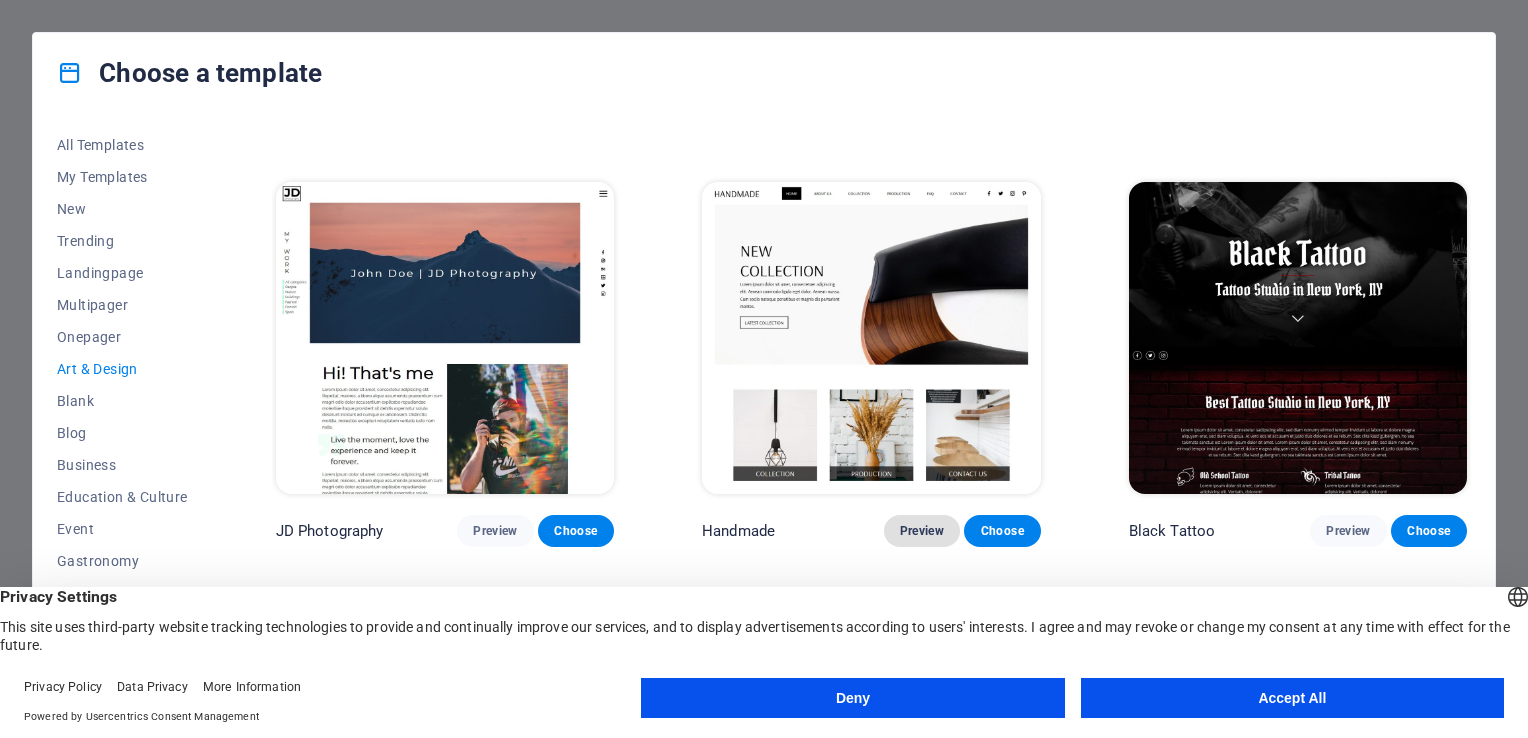 click on "Preview" at bounding box center (922, 531) 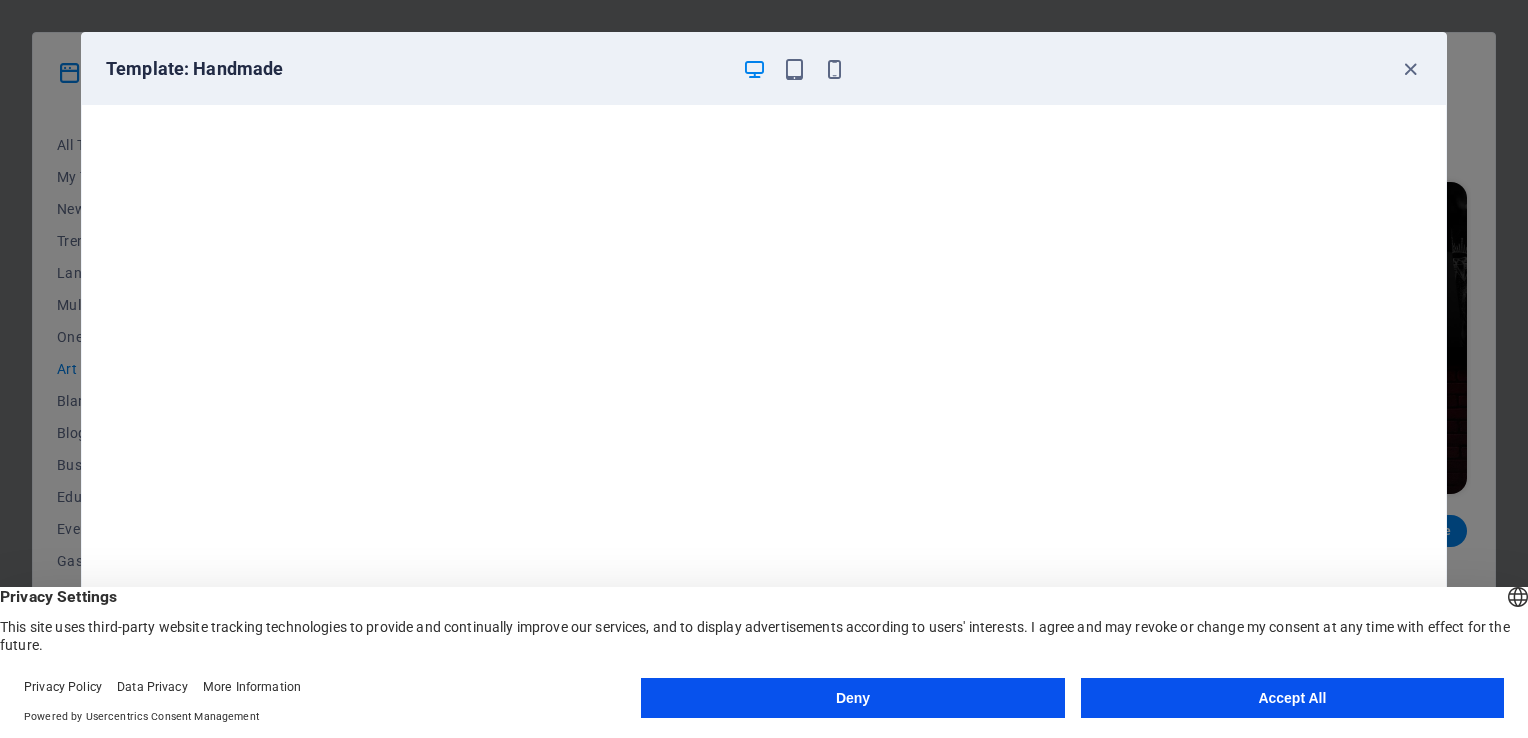 click on "Accept All" at bounding box center [1292, 698] 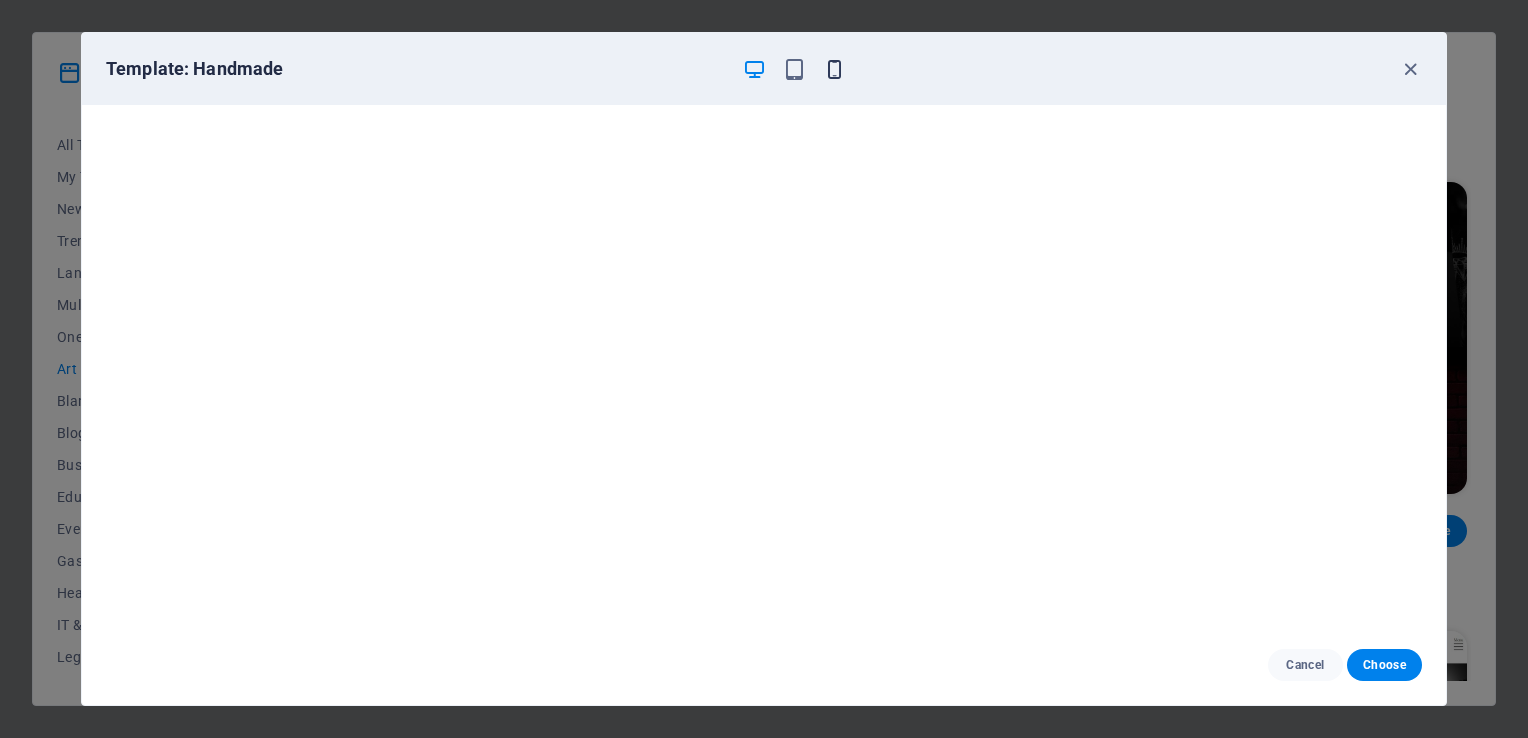 click at bounding box center (834, 69) 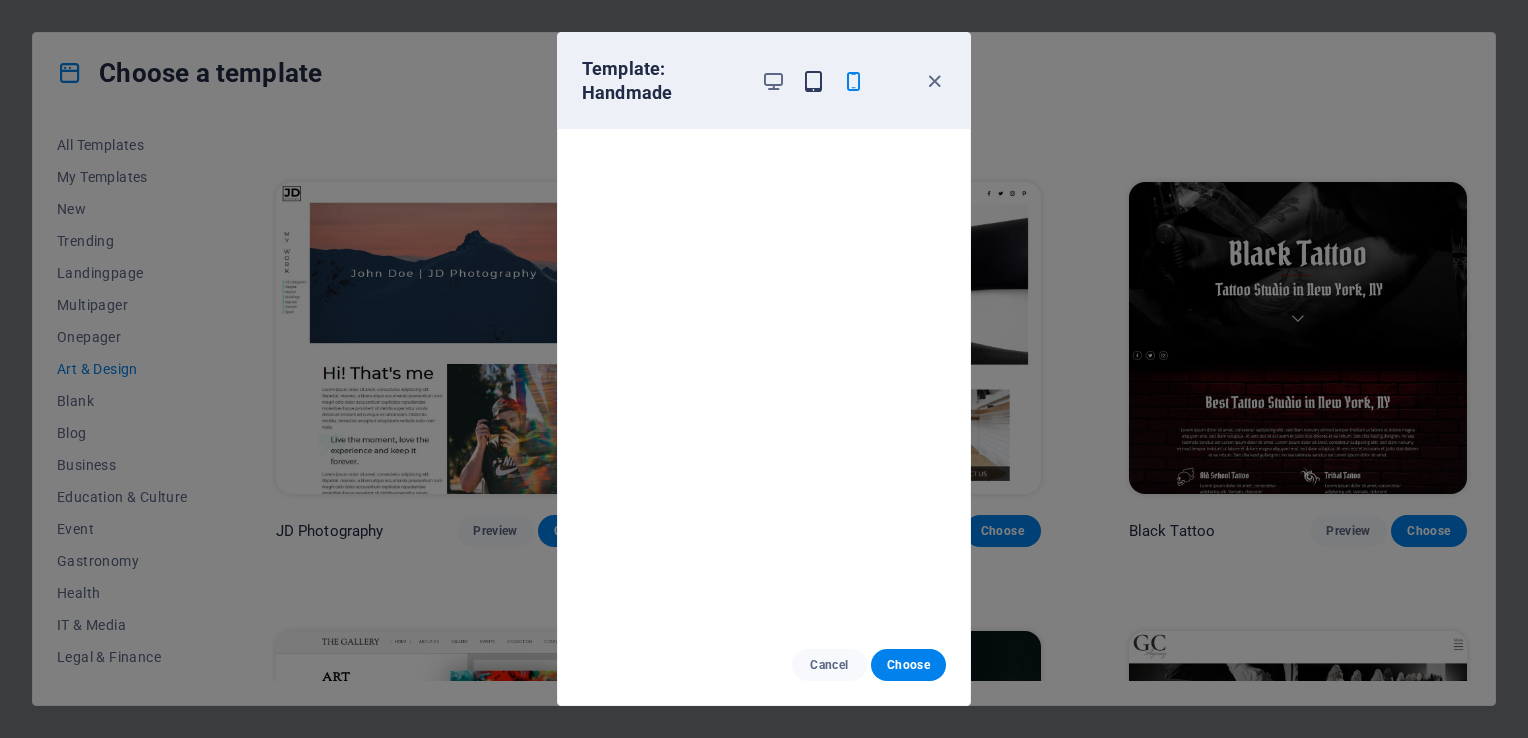 click at bounding box center [813, 81] 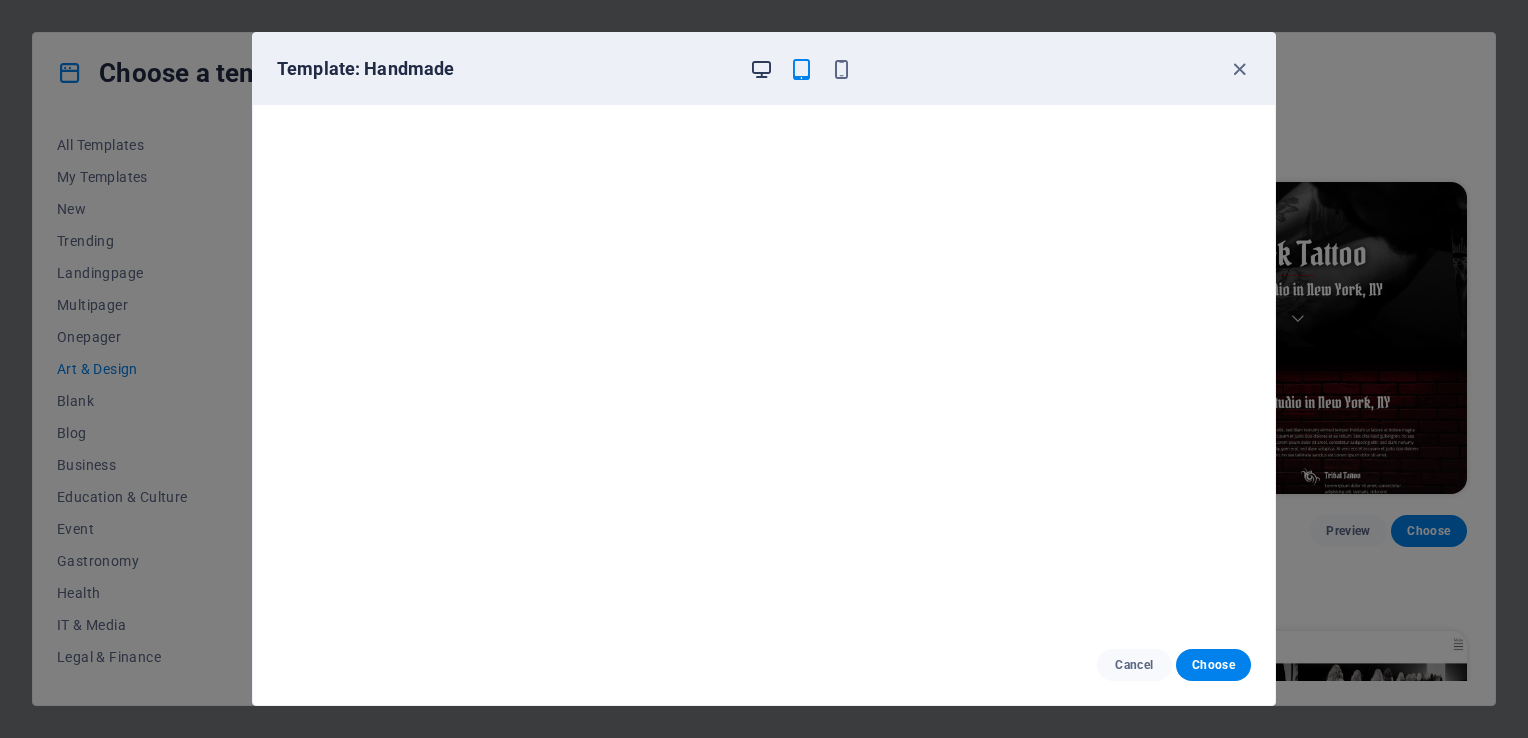 click at bounding box center (761, 69) 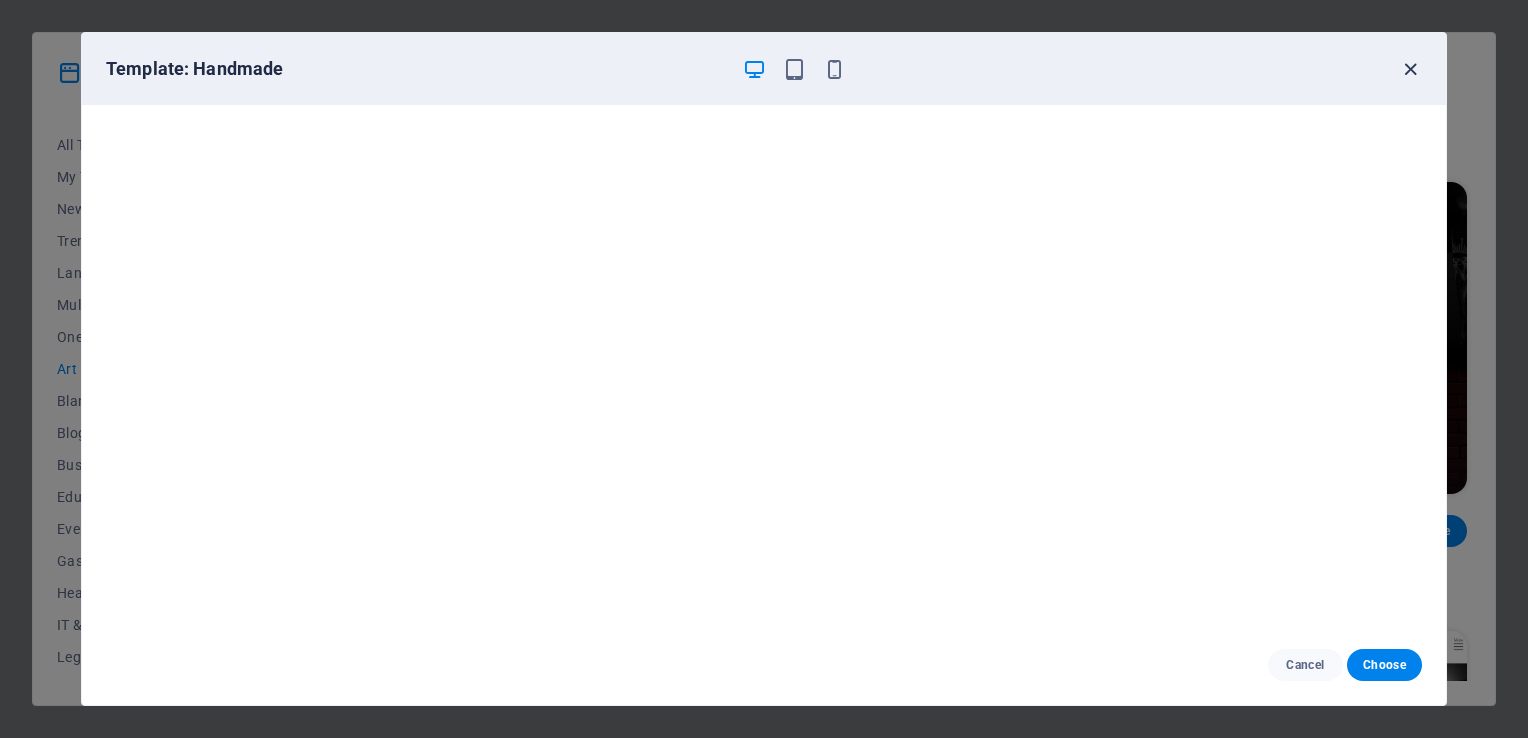 click at bounding box center [1410, 69] 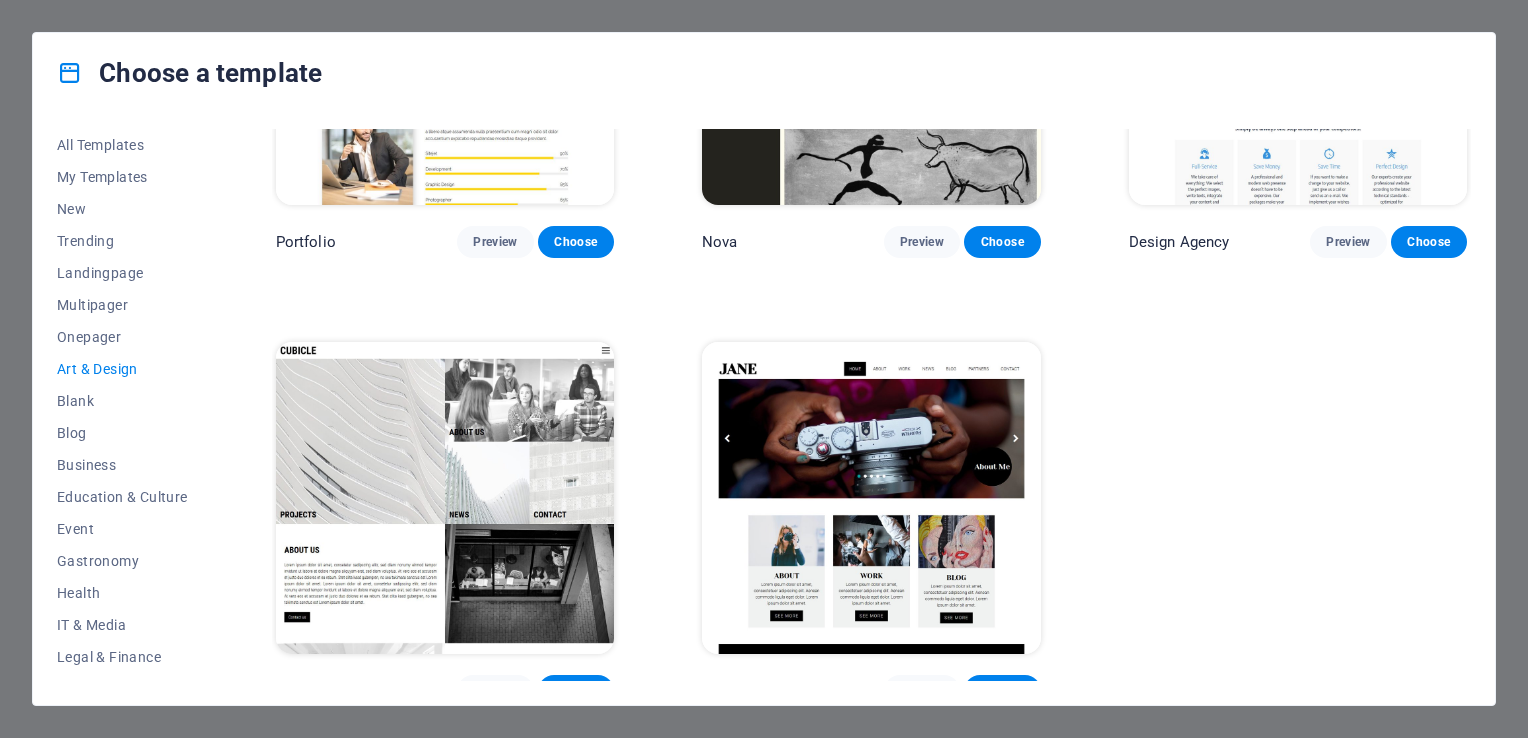 scroll, scrollTop: 1601, scrollLeft: 0, axis: vertical 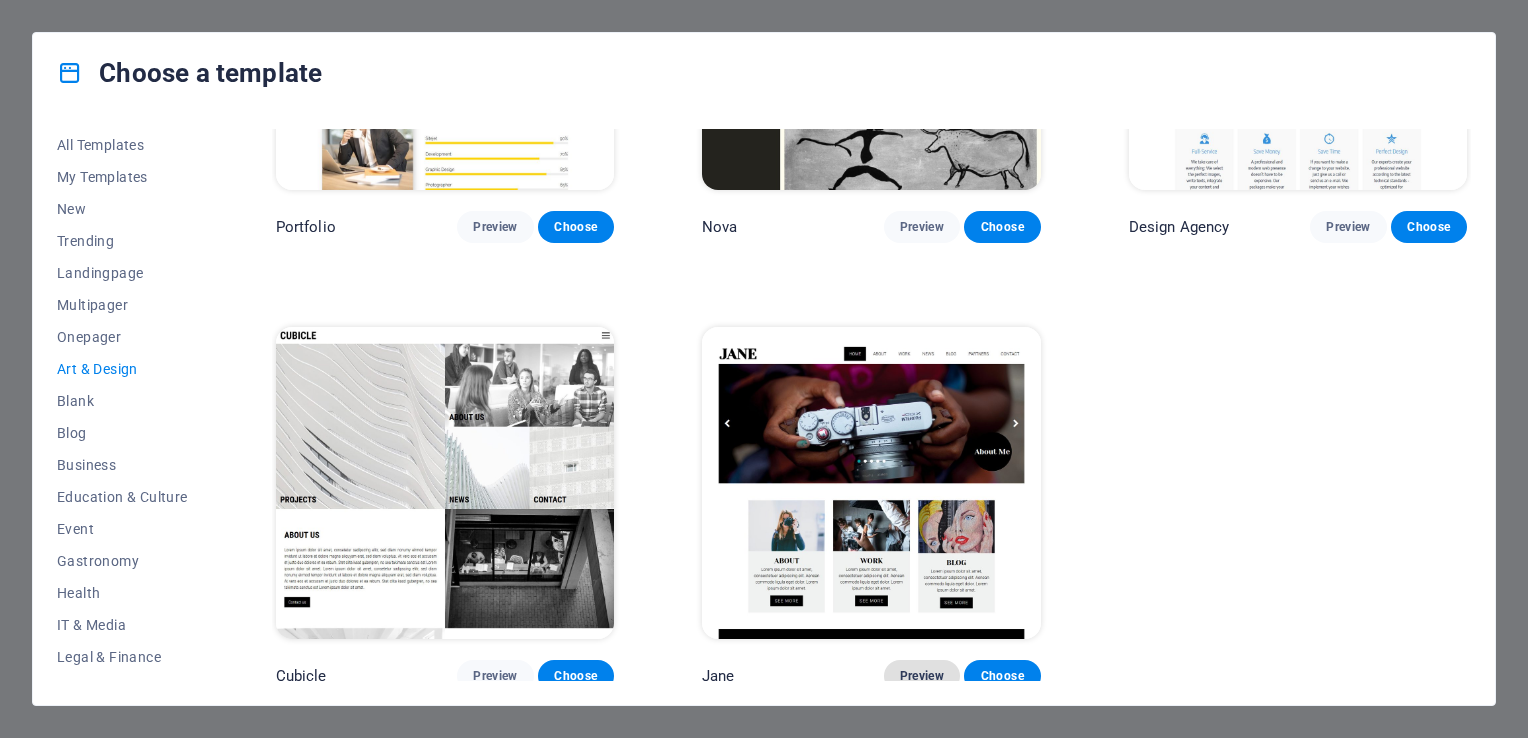 click on "Preview" at bounding box center [922, 676] 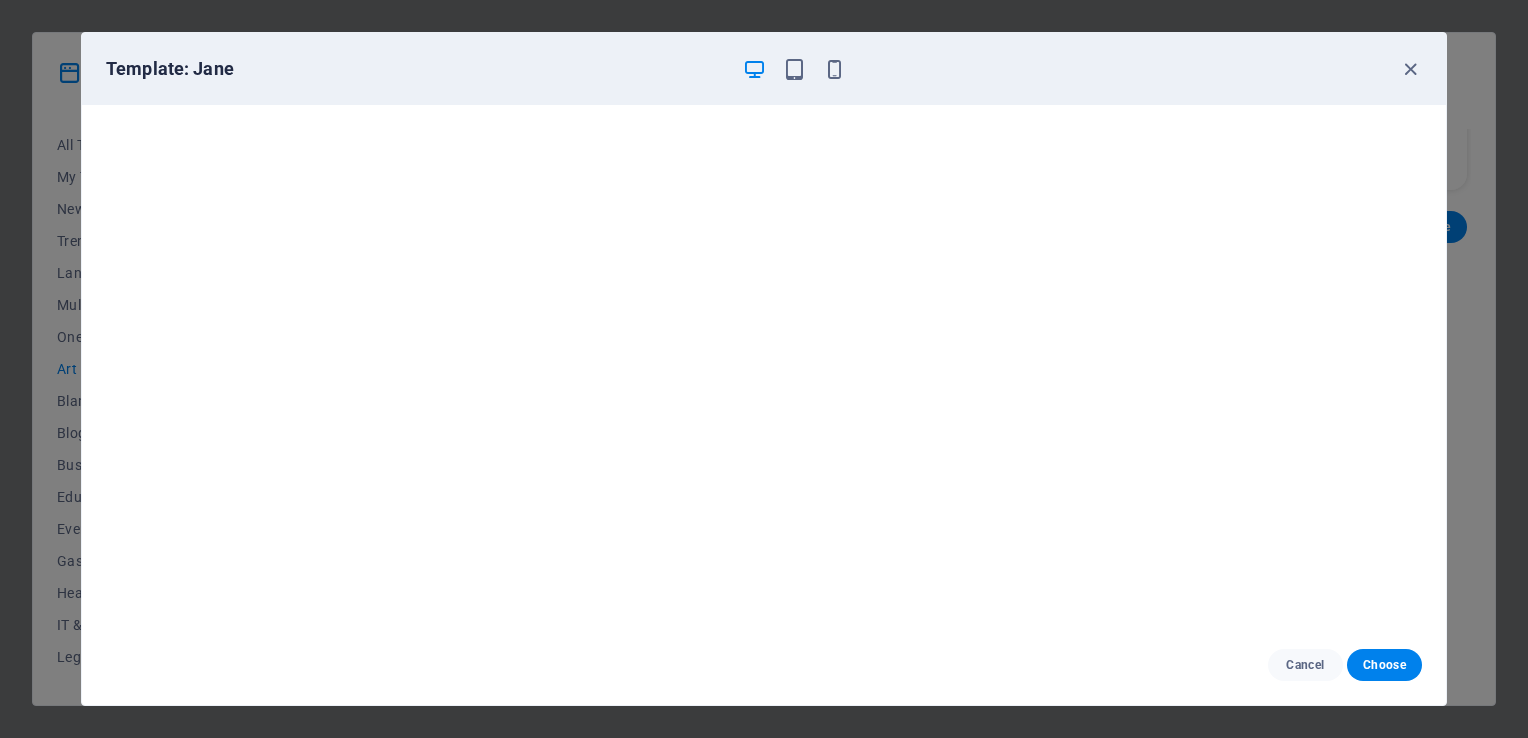 scroll, scrollTop: 0, scrollLeft: 0, axis: both 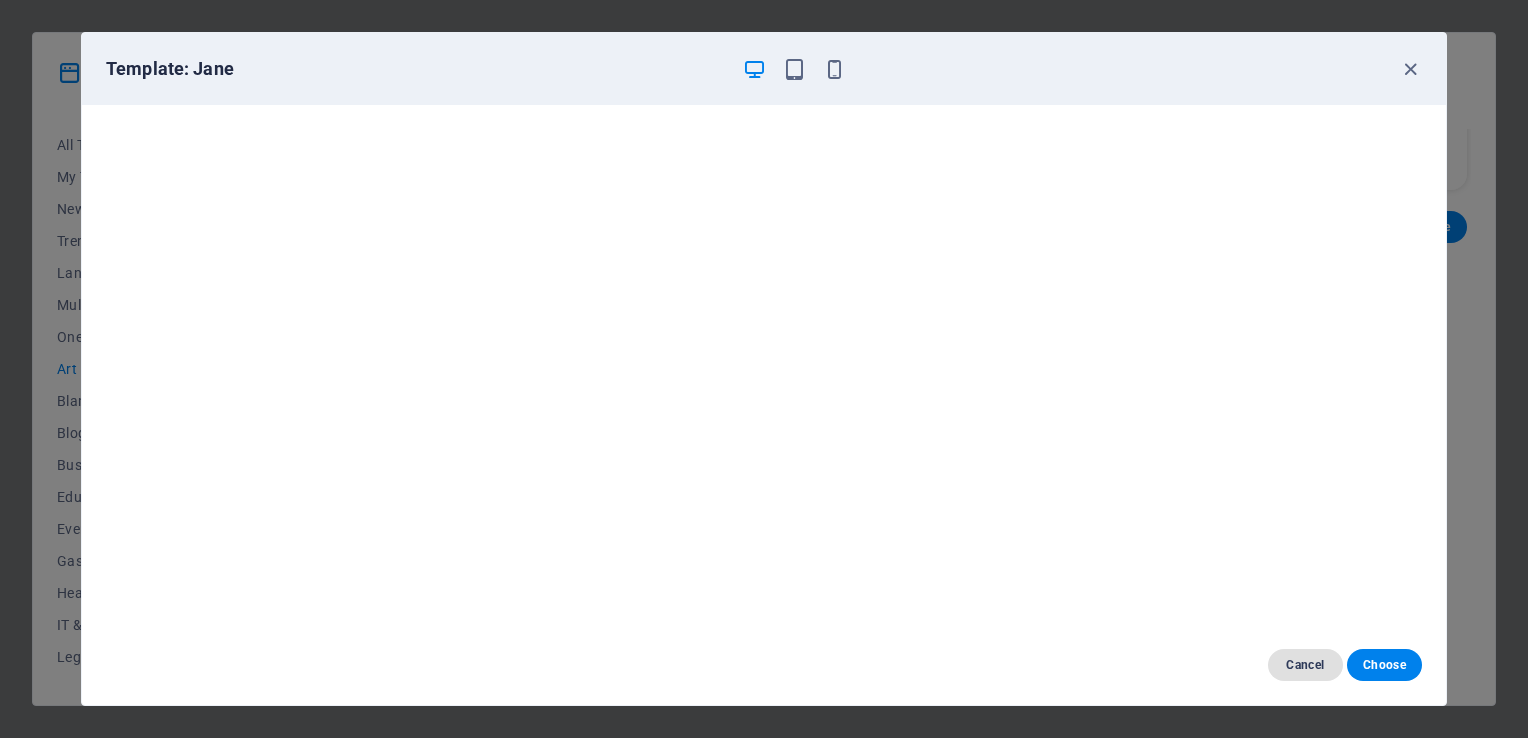 click on "Cancel" at bounding box center (1305, 665) 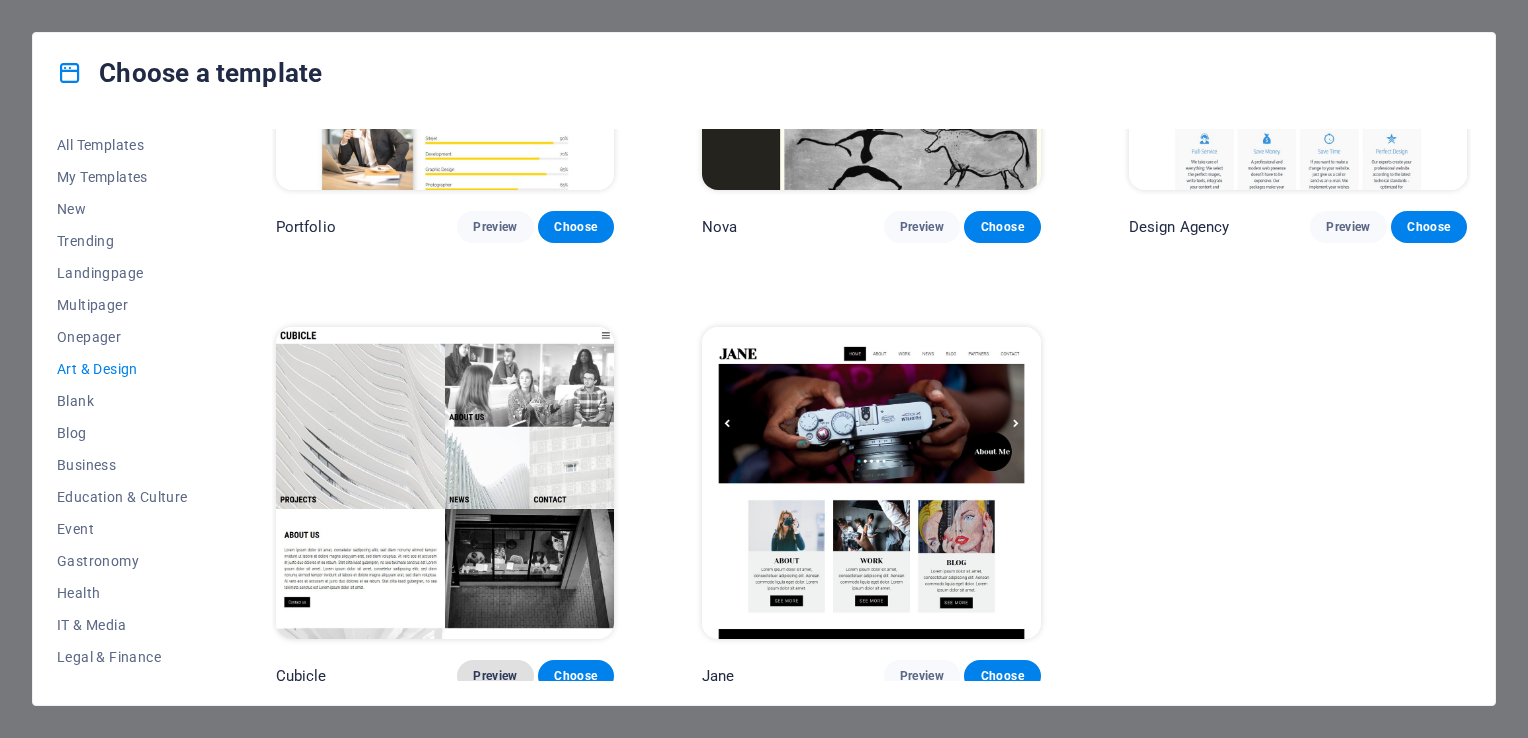click on "Preview" at bounding box center (495, 676) 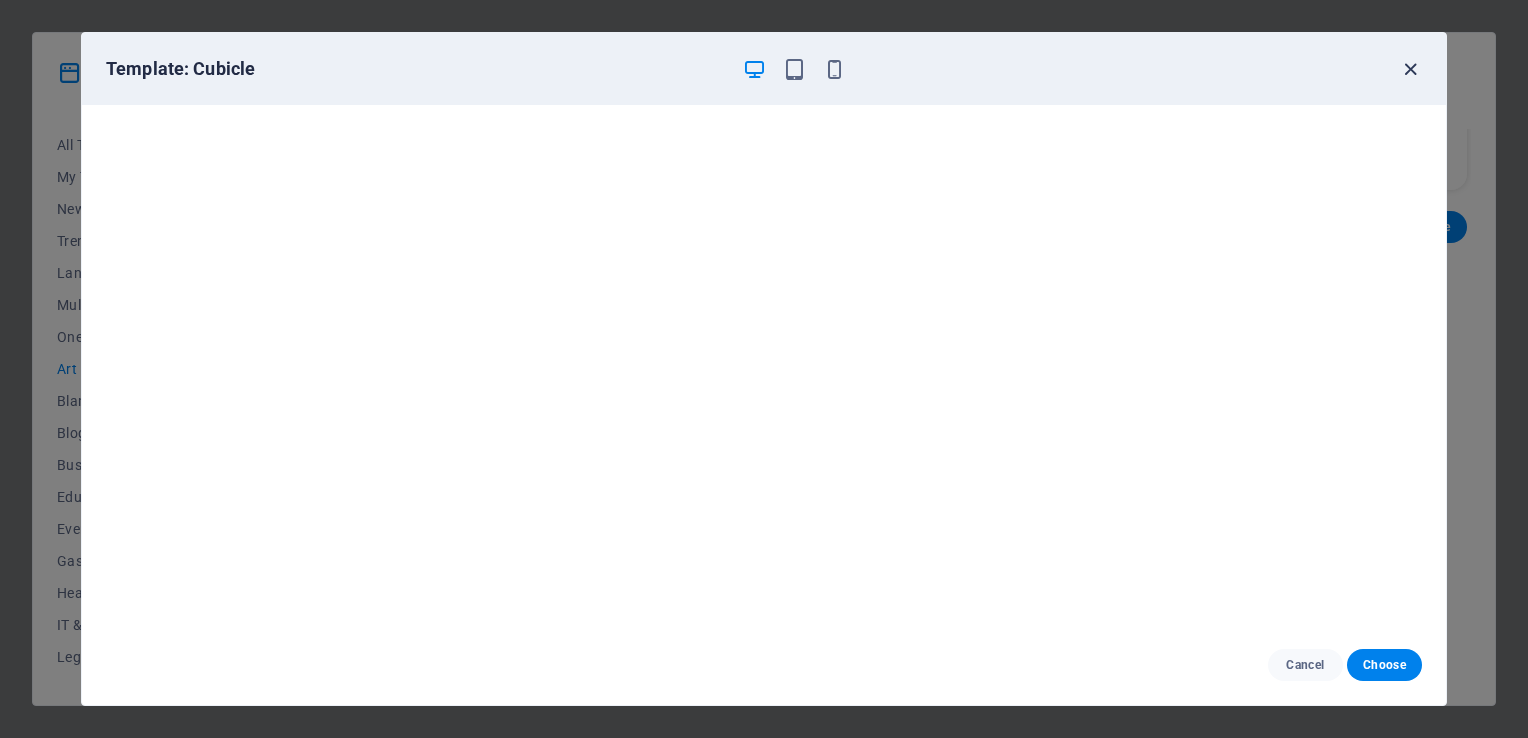 click at bounding box center (1410, 69) 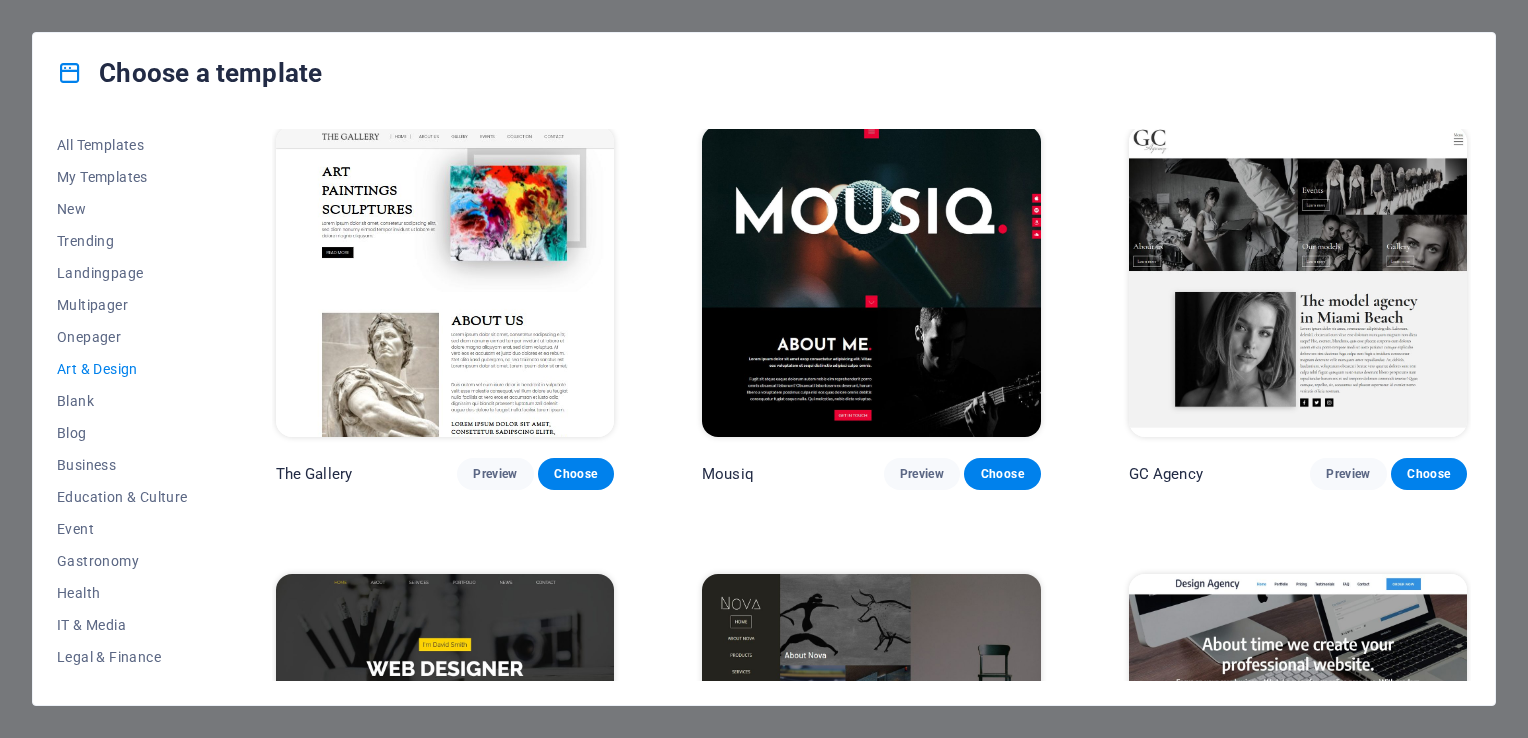 scroll, scrollTop: 901, scrollLeft: 0, axis: vertical 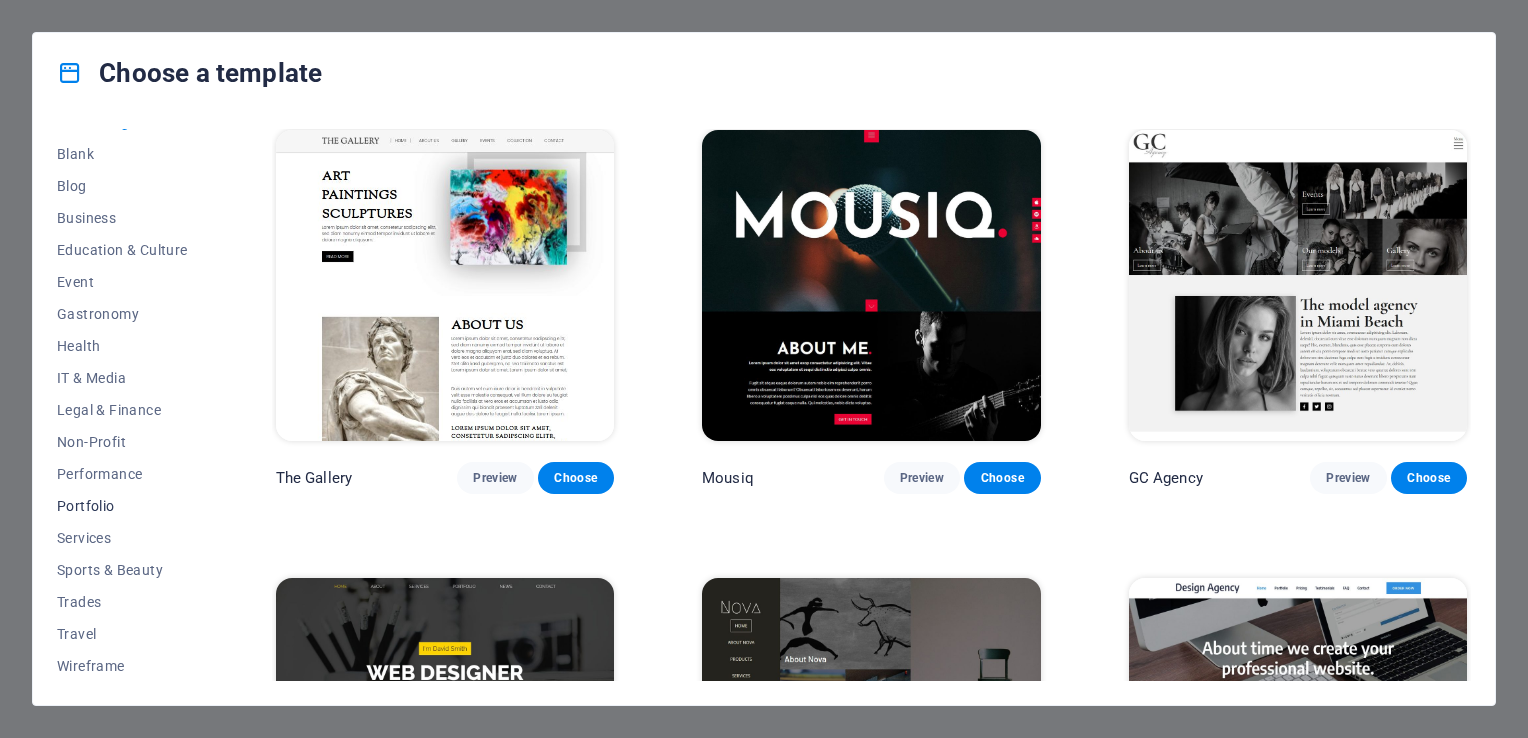 click on "Portfolio" at bounding box center [122, 506] 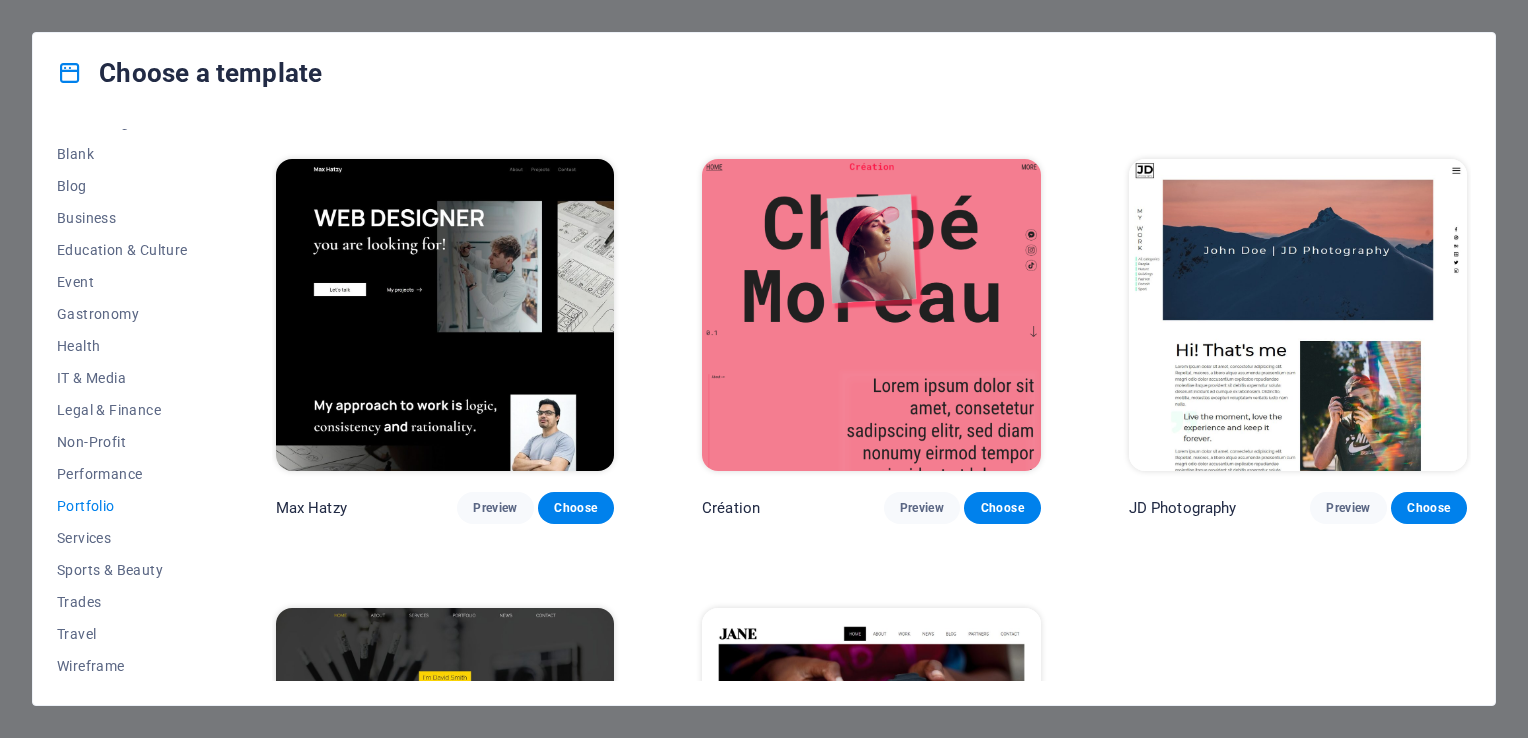 scroll, scrollTop: 308, scrollLeft: 0, axis: vertical 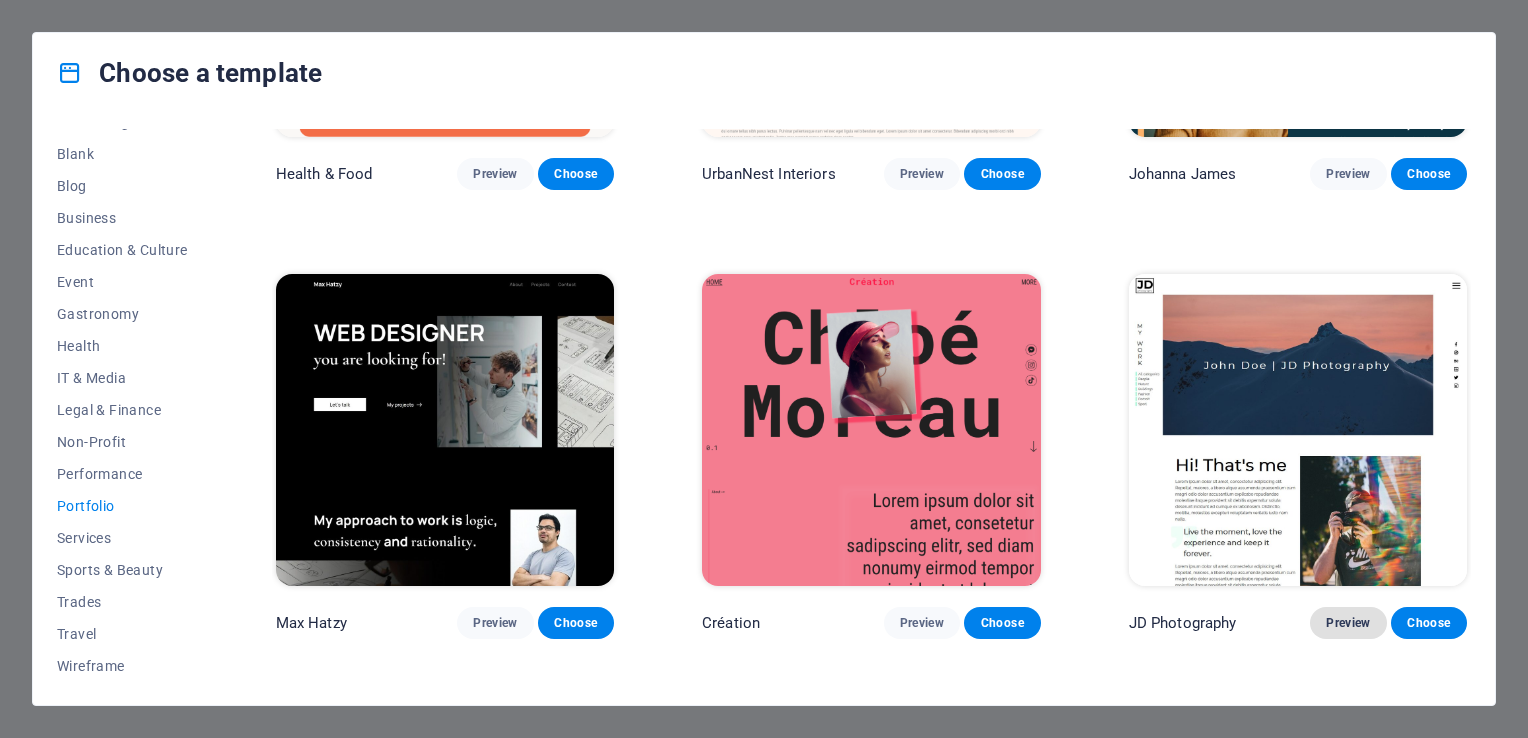 click on "Preview" at bounding box center (1348, 623) 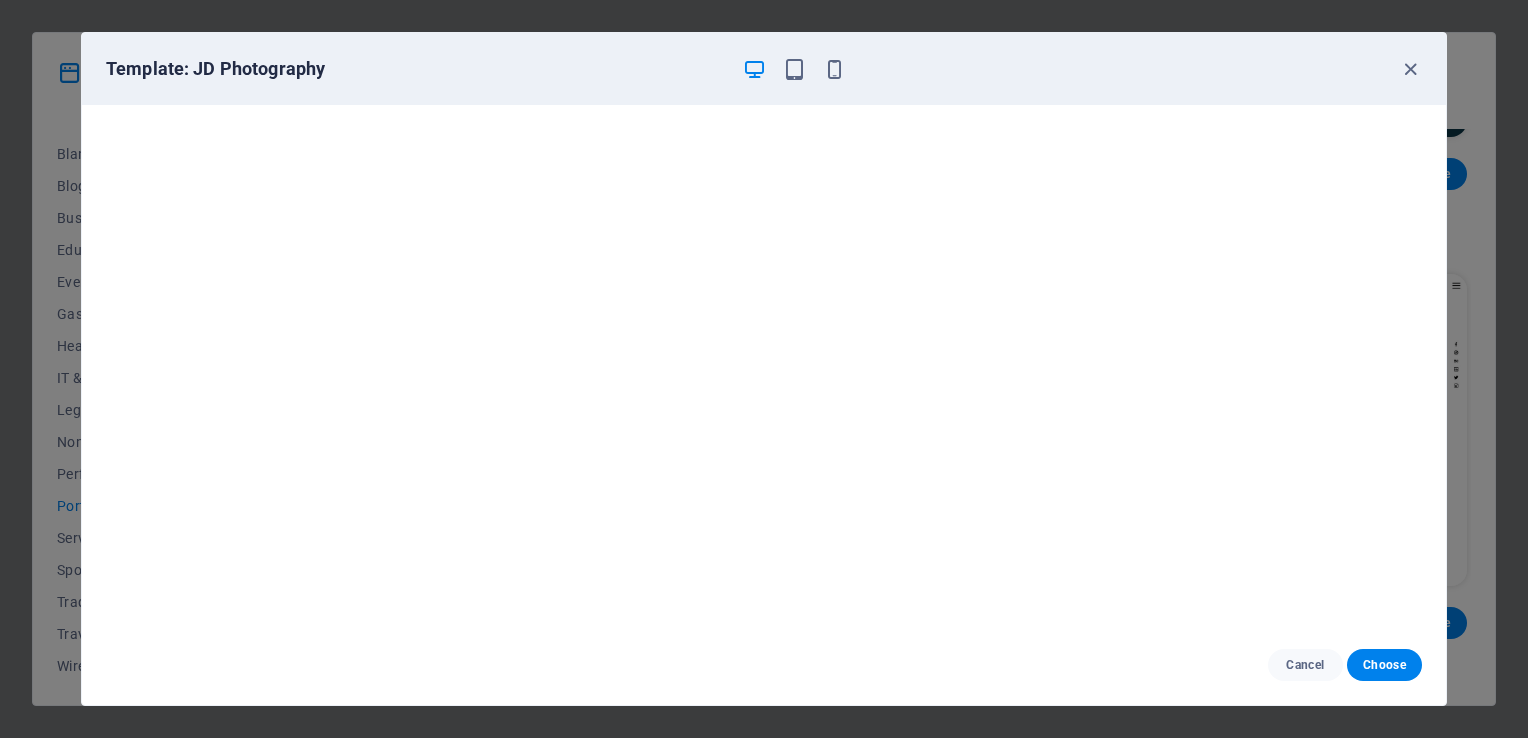 scroll, scrollTop: 0, scrollLeft: 0, axis: both 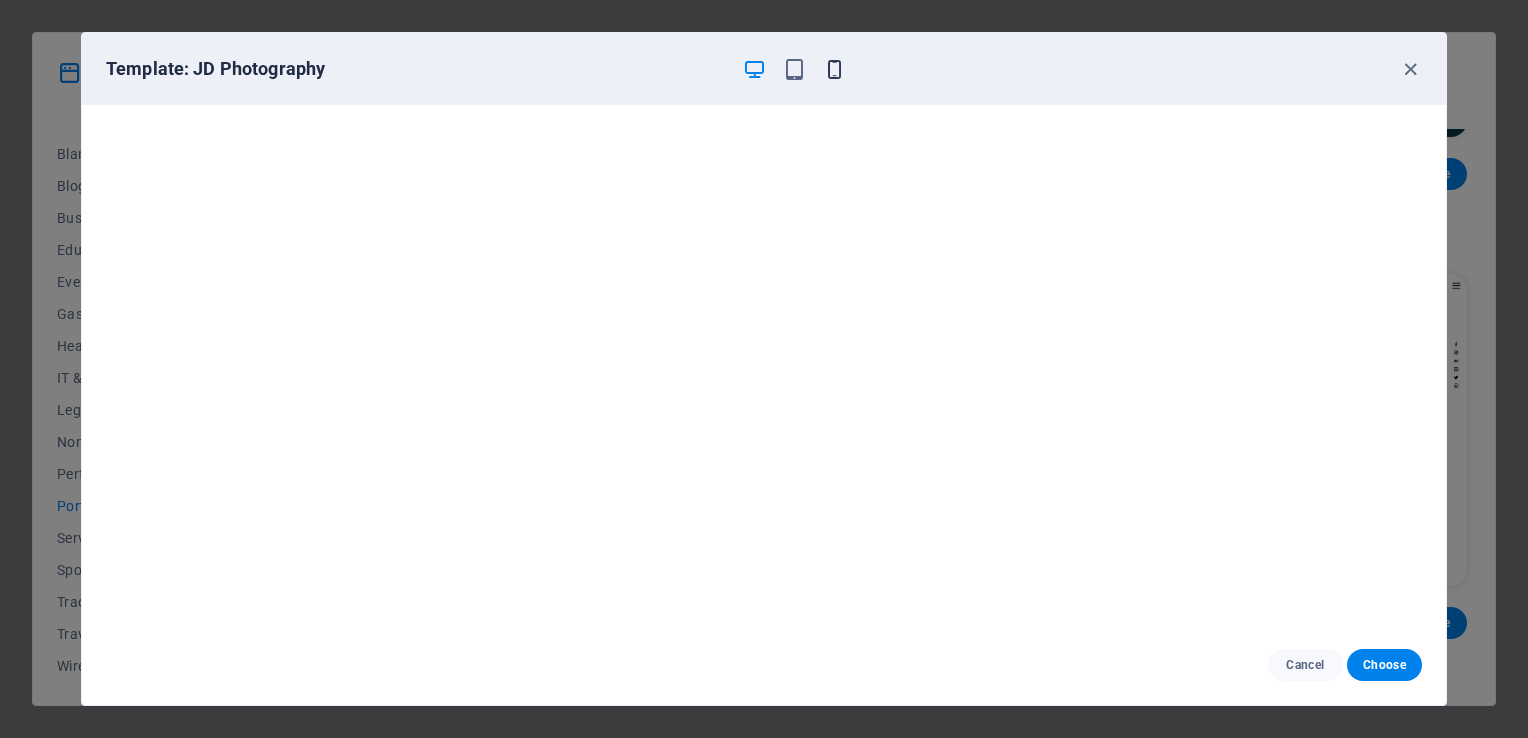 click at bounding box center [834, 69] 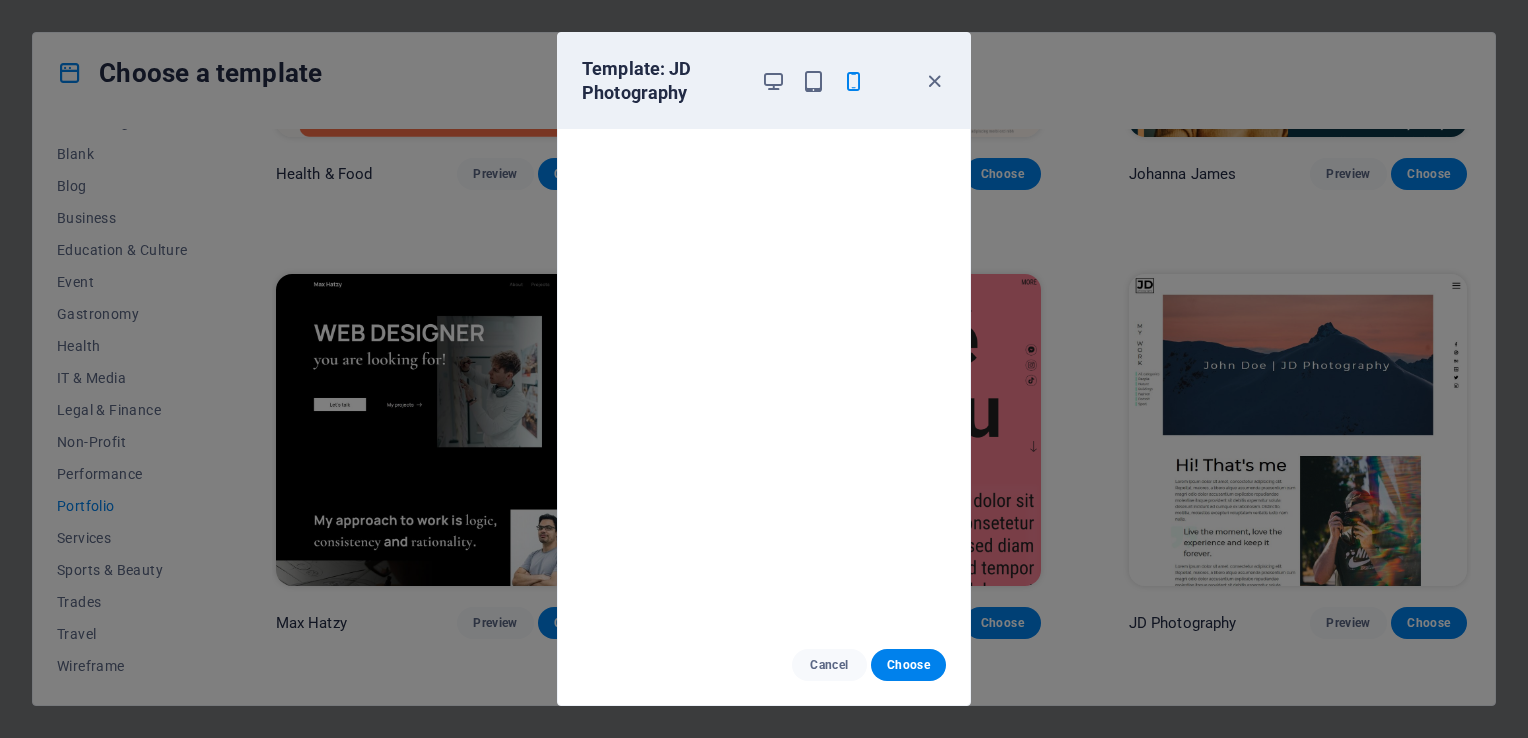 click on "Template: JD Photography Cancel Choose" at bounding box center (764, 369) 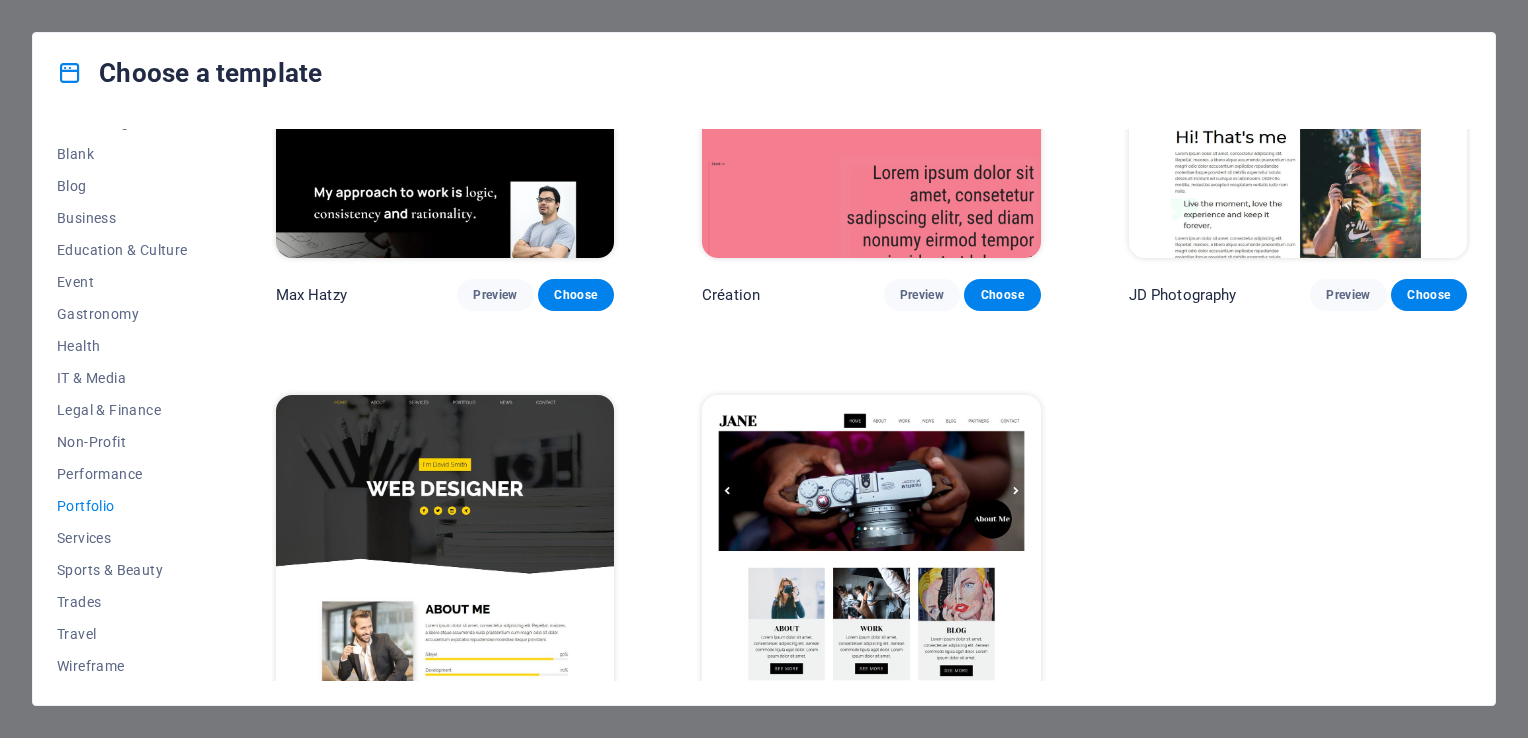 scroll, scrollTop: 708, scrollLeft: 0, axis: vertical 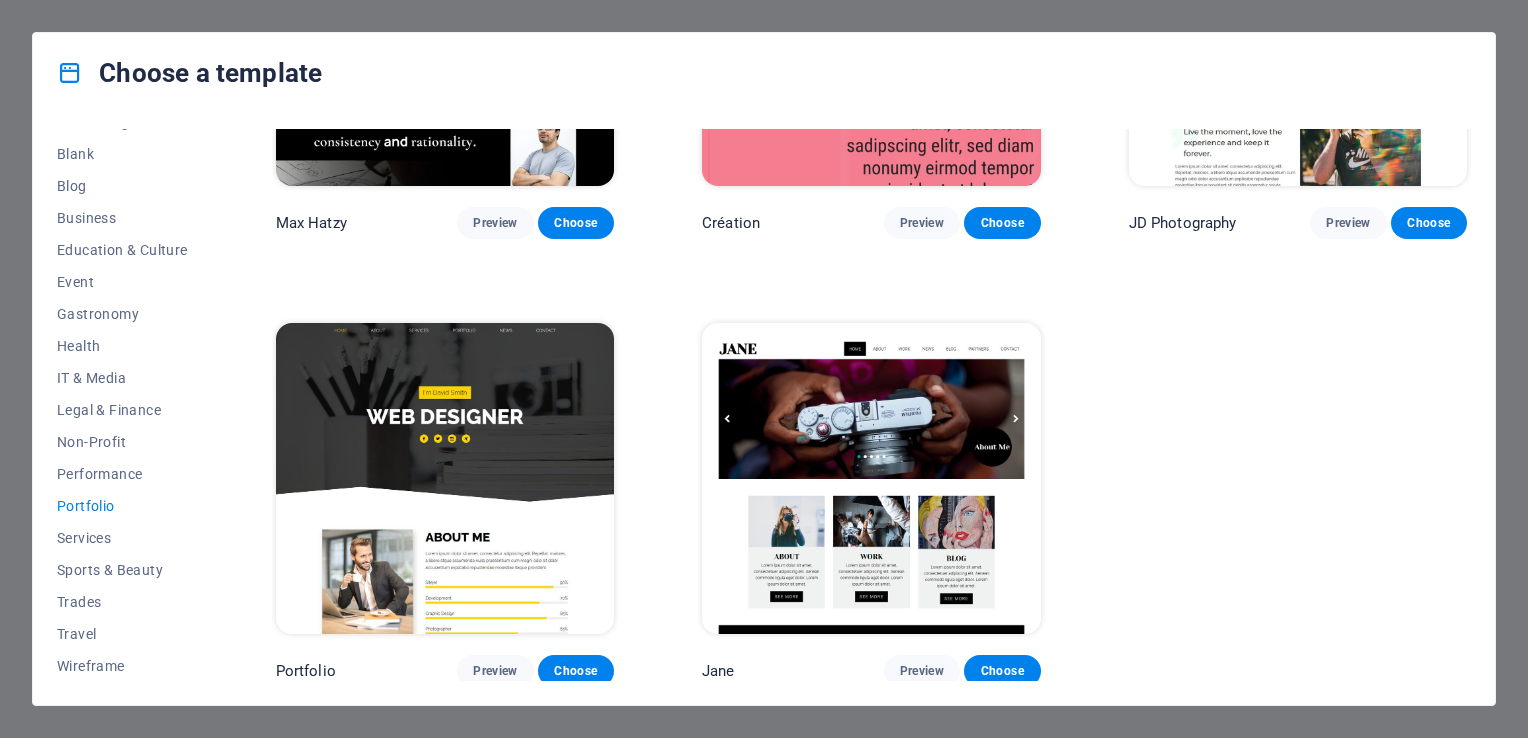 click at bounding box center (871, 479) 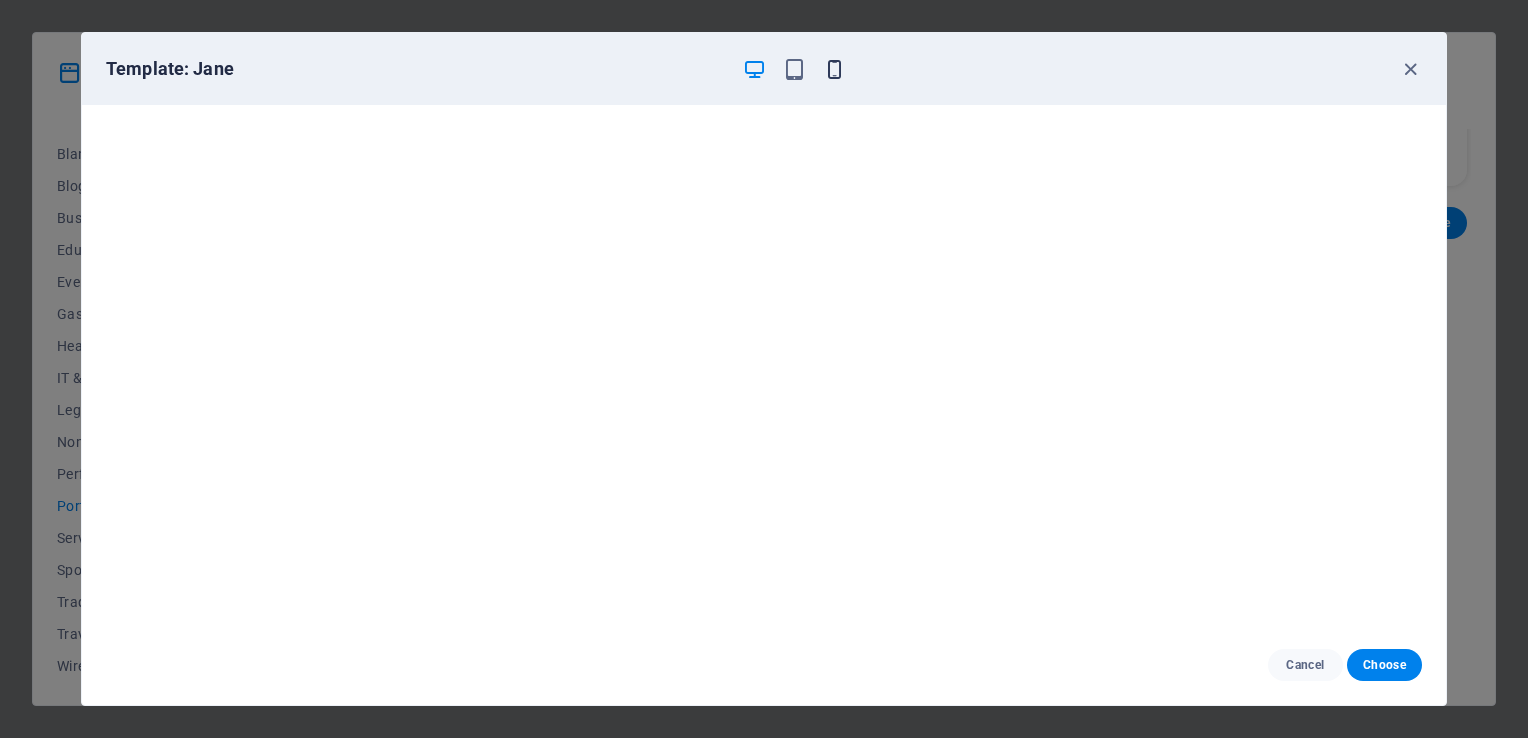 click at bounding box center (834, 69) 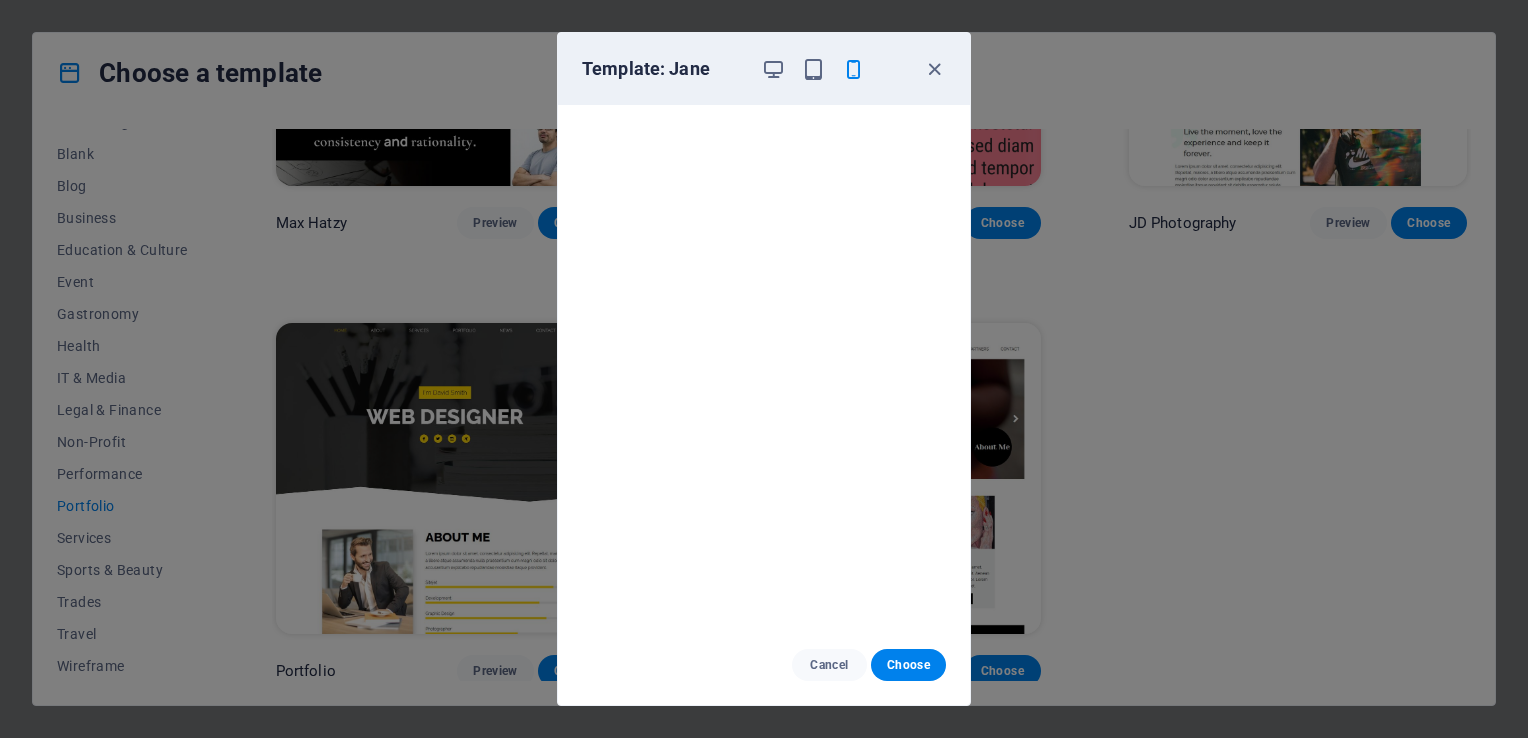 scroll, scrollTop: 5, scrollLeft: 0, axis: vertical 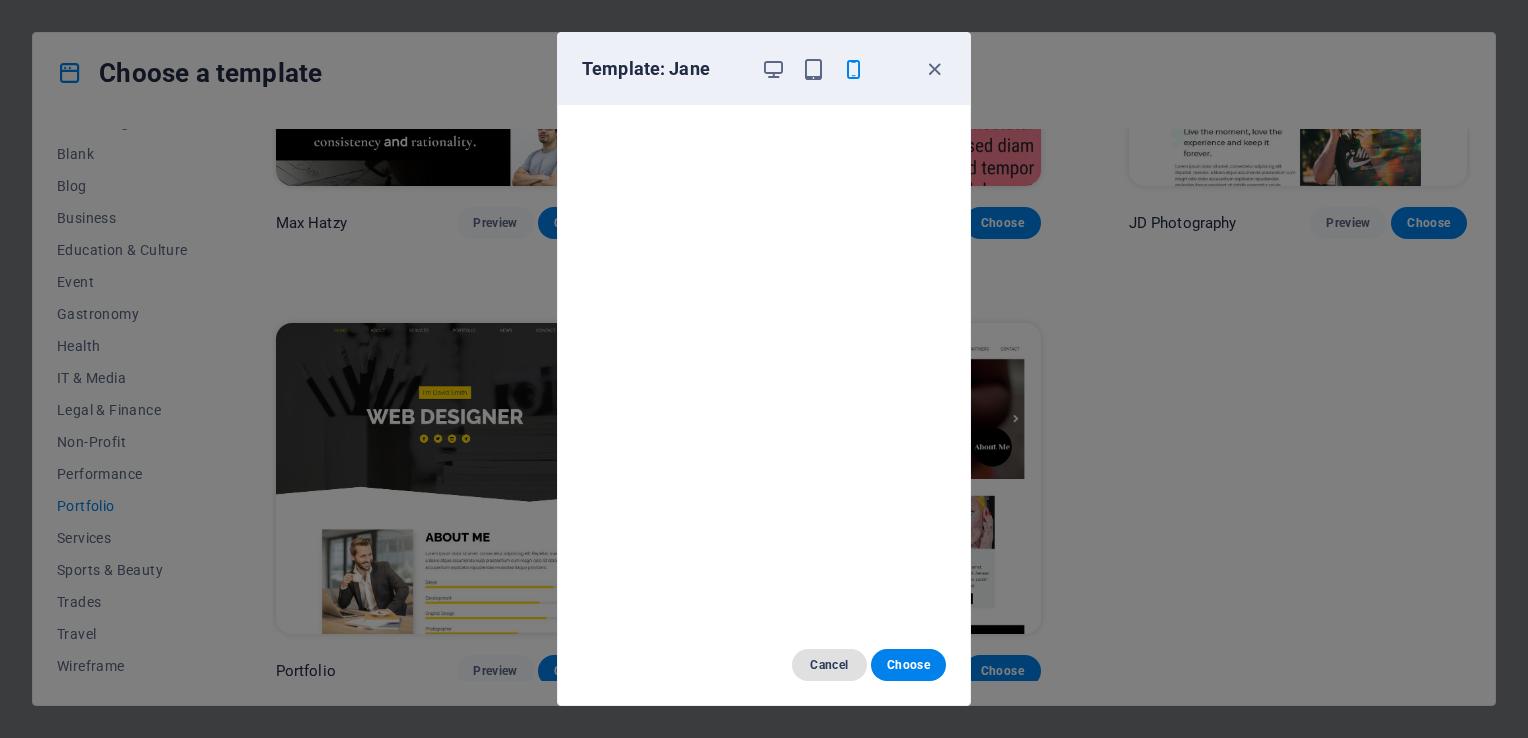 click on "Cancel" at bounding box center [829, 665] 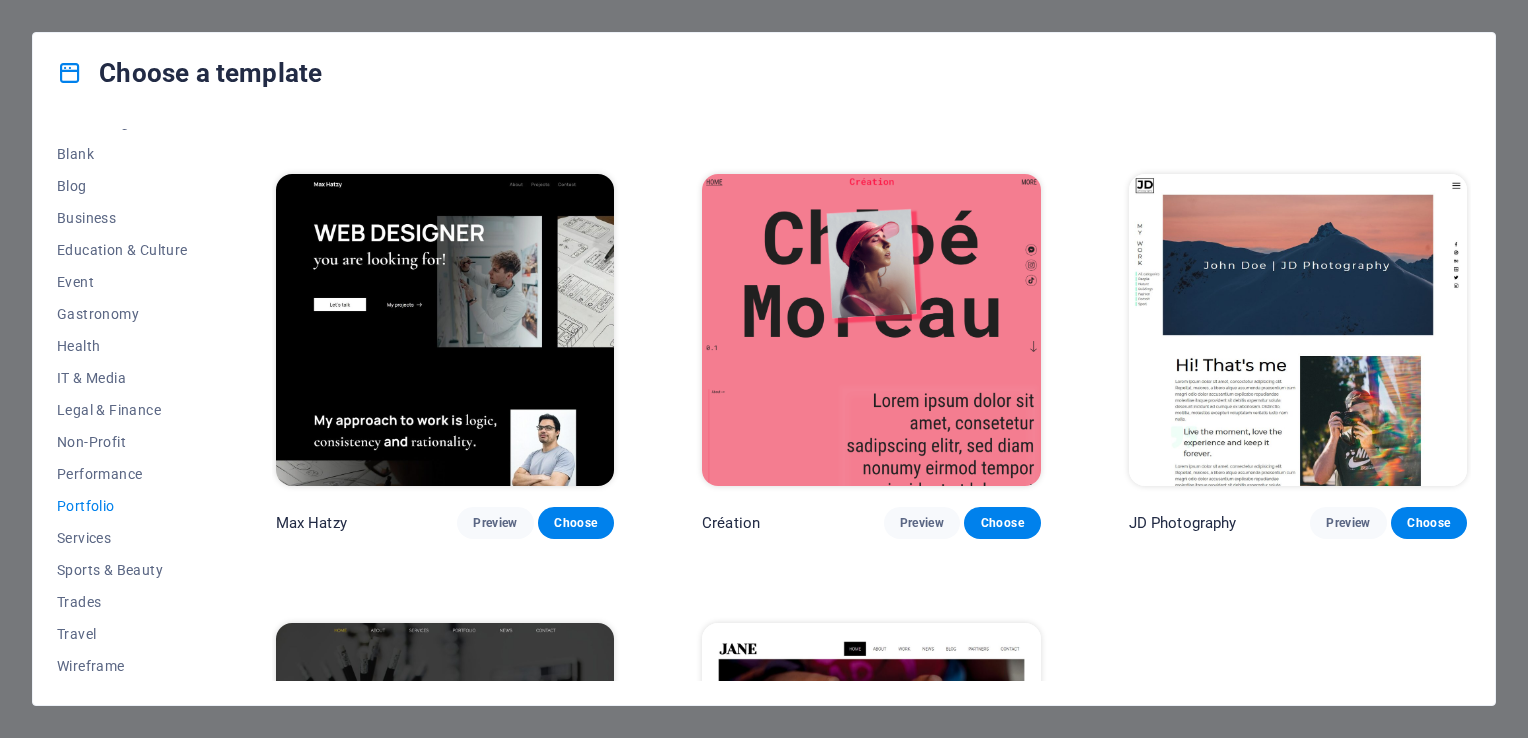 scroll, scrollTop: 708, scrollLeft: 0, axis: vertical 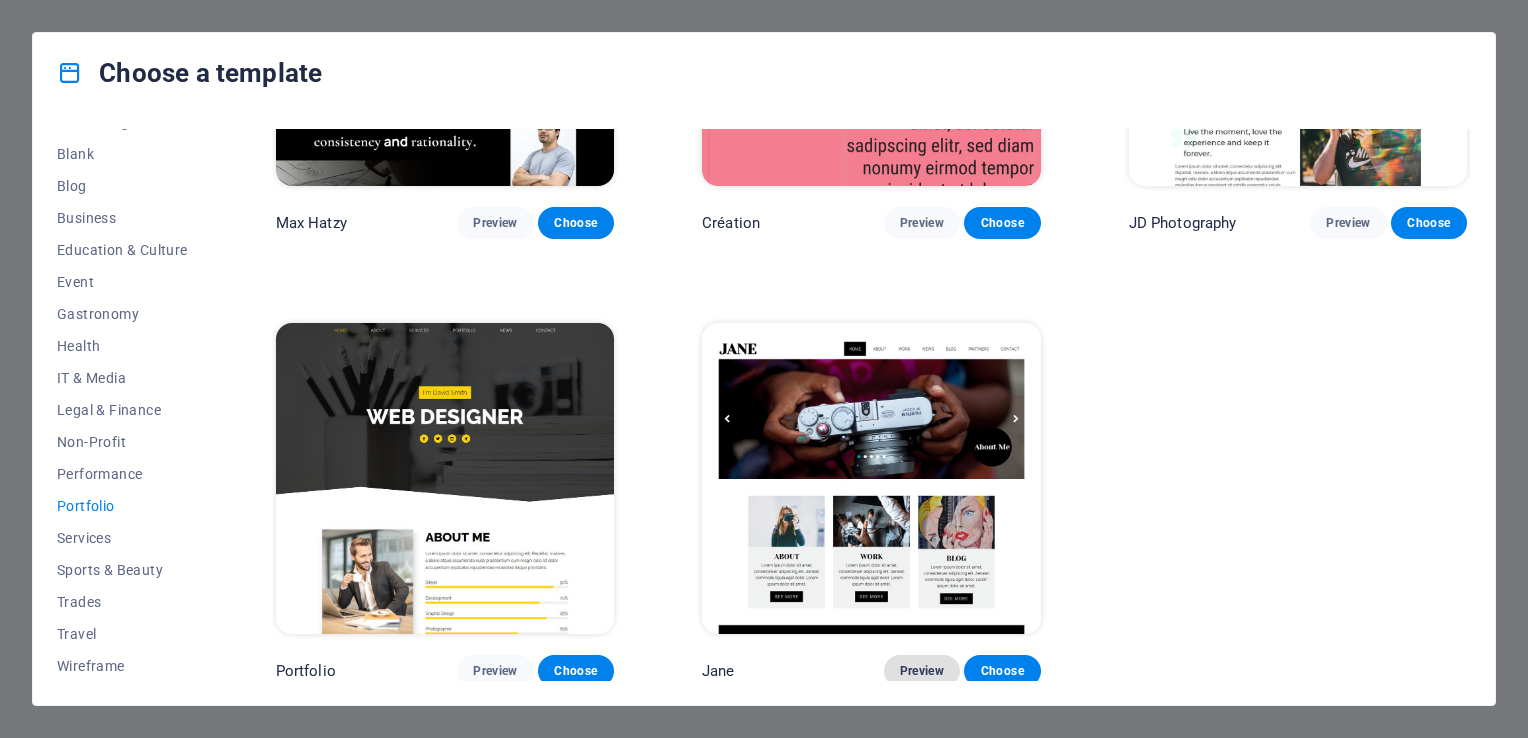 click on "Preview" at bounding box center (922, 671) 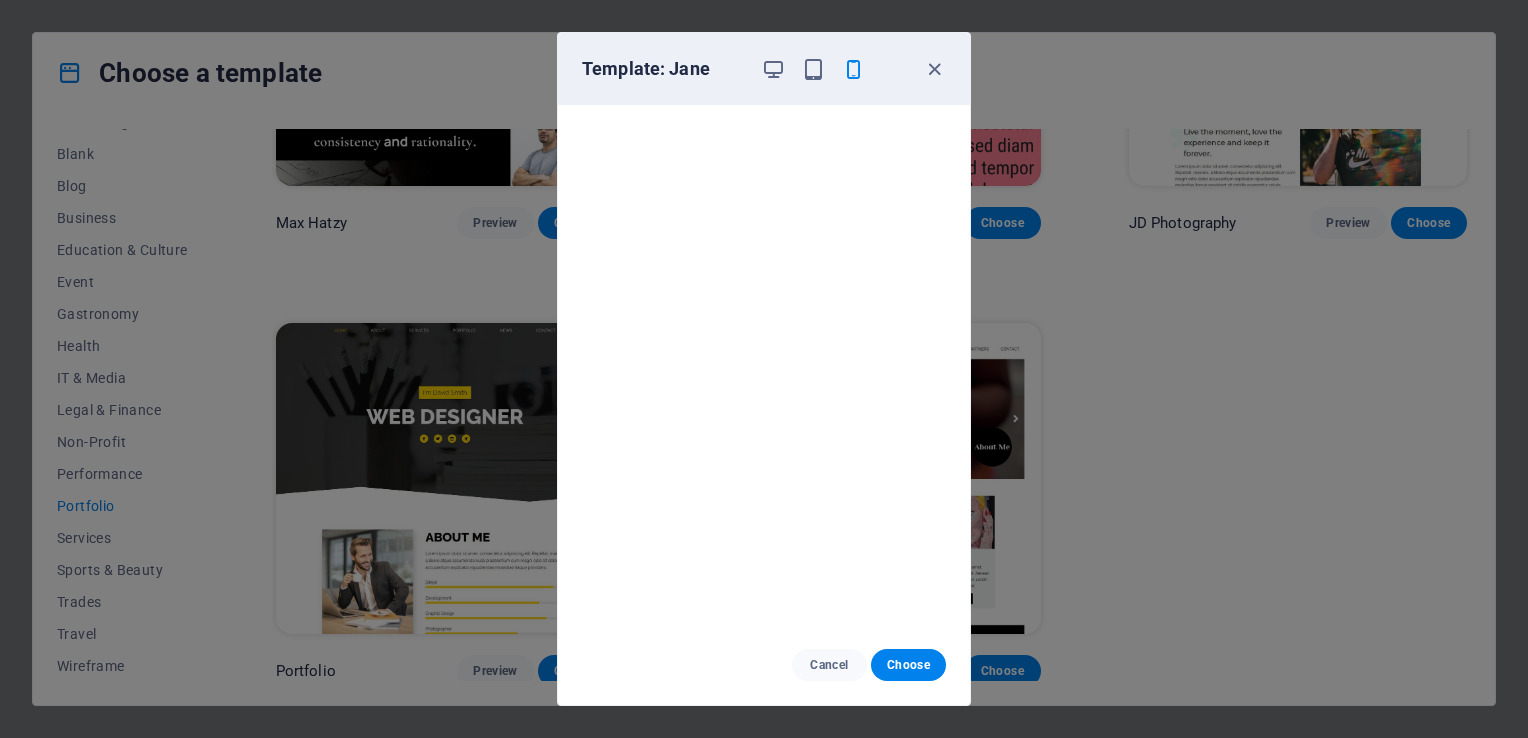 click on "Template: Jane Cancel Choose" at bounding box center (764, 369) 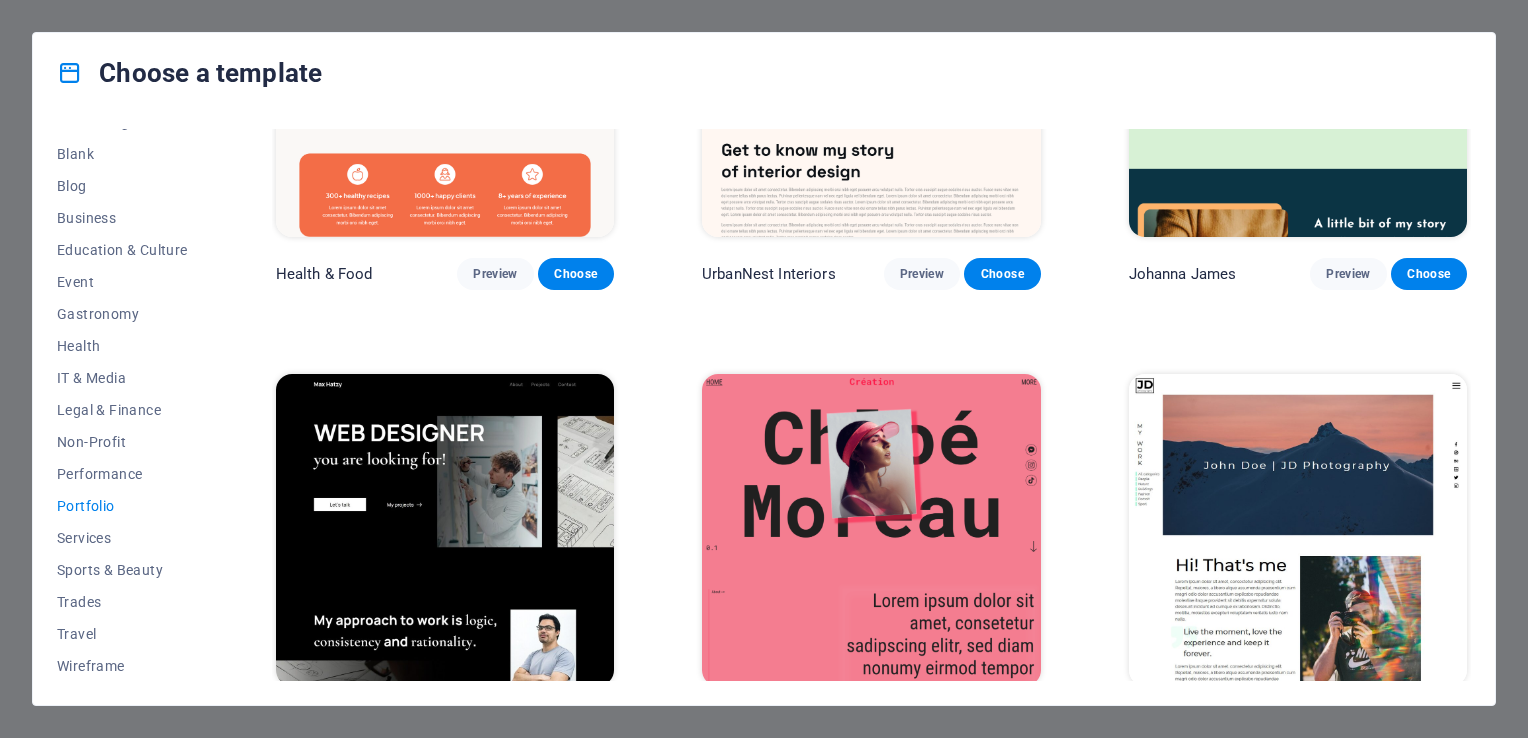 scroll, scrollTop: 0, scrollLeft: 0, axis: both 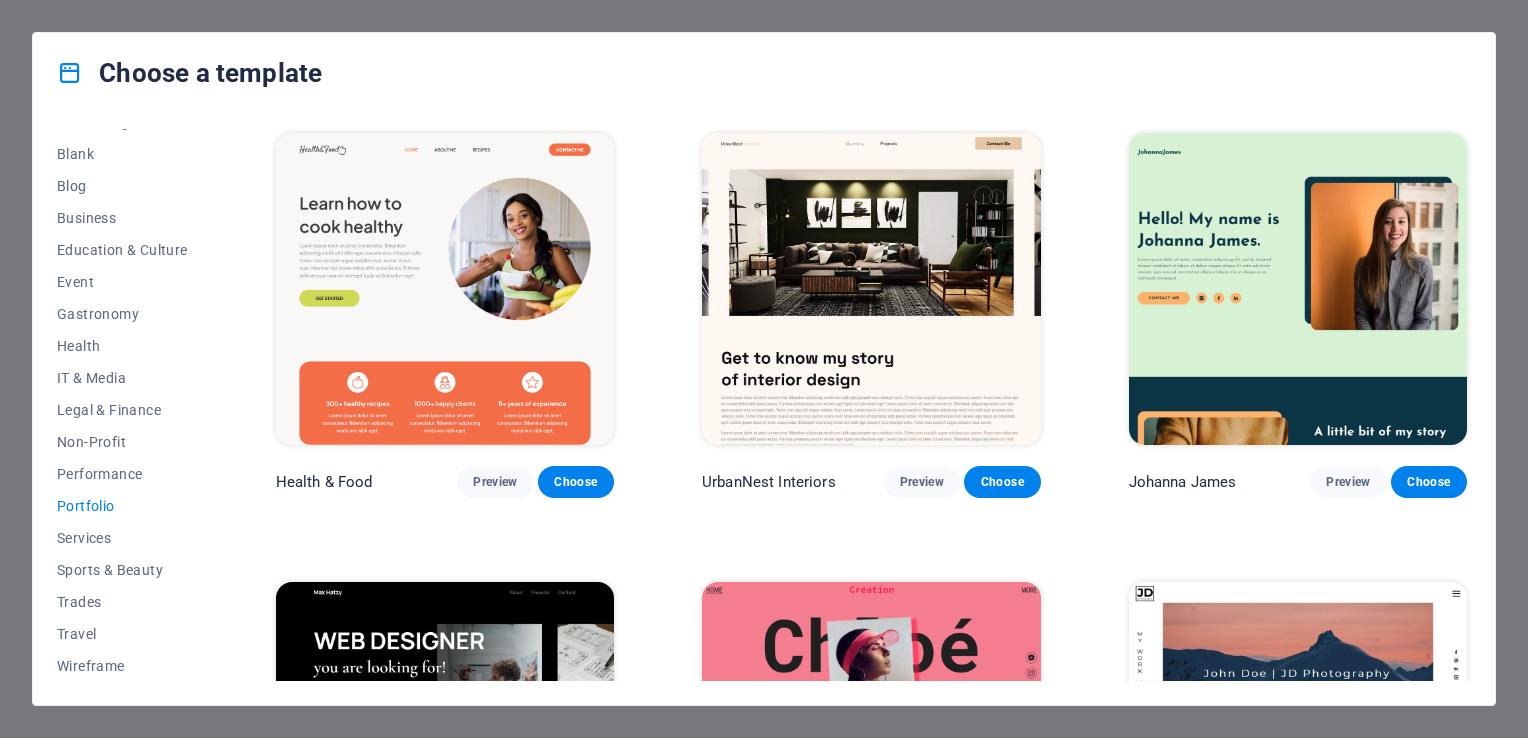 click on "All Templates My Templates New Trending Landingpage Multipager Onepager Art & Design Blank Blog Business Education & Culture Event Gastronomy Health IT & Media Legal & Finance Non-Profit Performance Portfolio Services Sports & Beauty Trades Travel Wireframe Health & Food Preview Choose UrbanNest Interiors Preview Choose Johanna James Preview Choose Max Hatzy Preview Choose Création Preview Choose JD Photography Preview Choose Portfolio Preview Choose Jane Preview Choose" at bounding box center [764, 409] 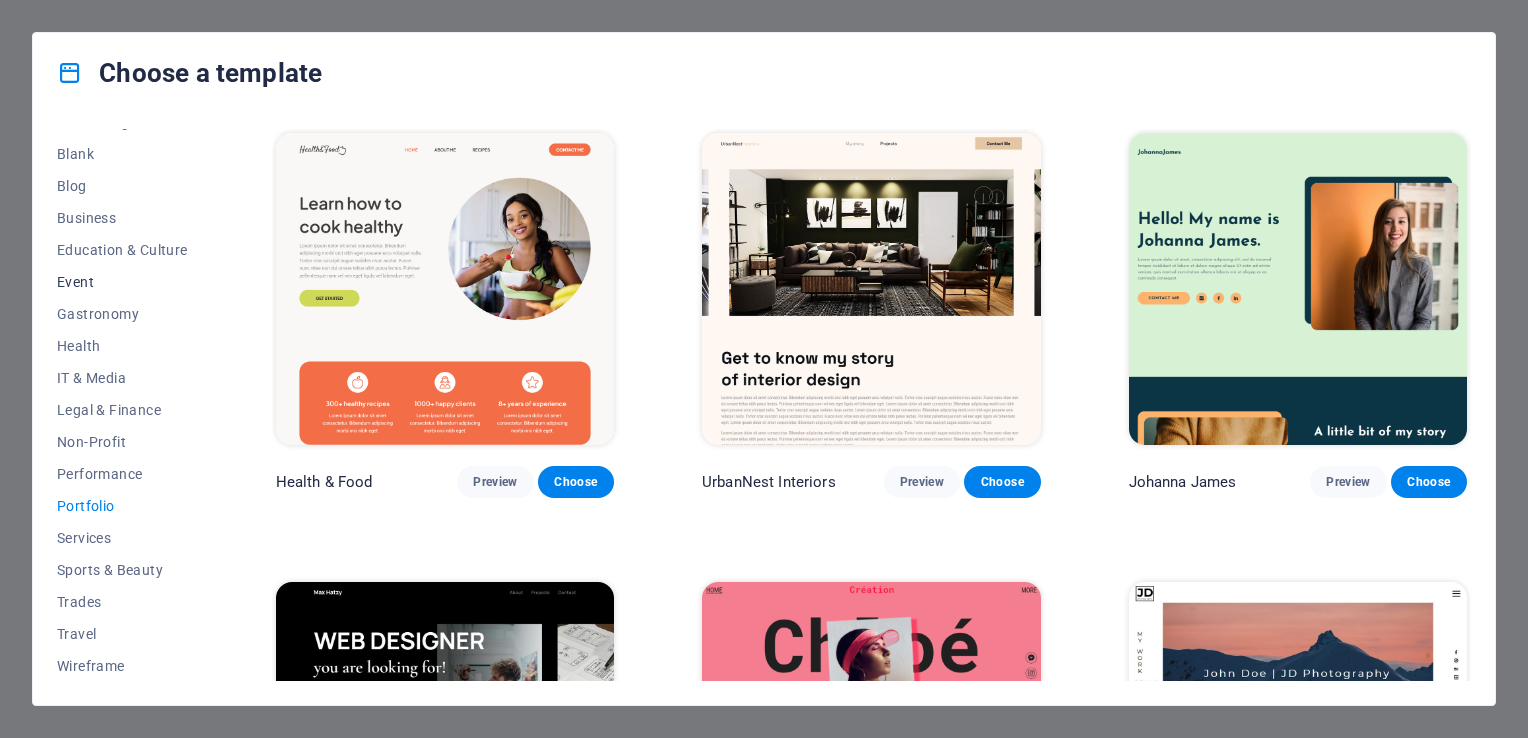 click on "Event" at bounding box center [122, 282] 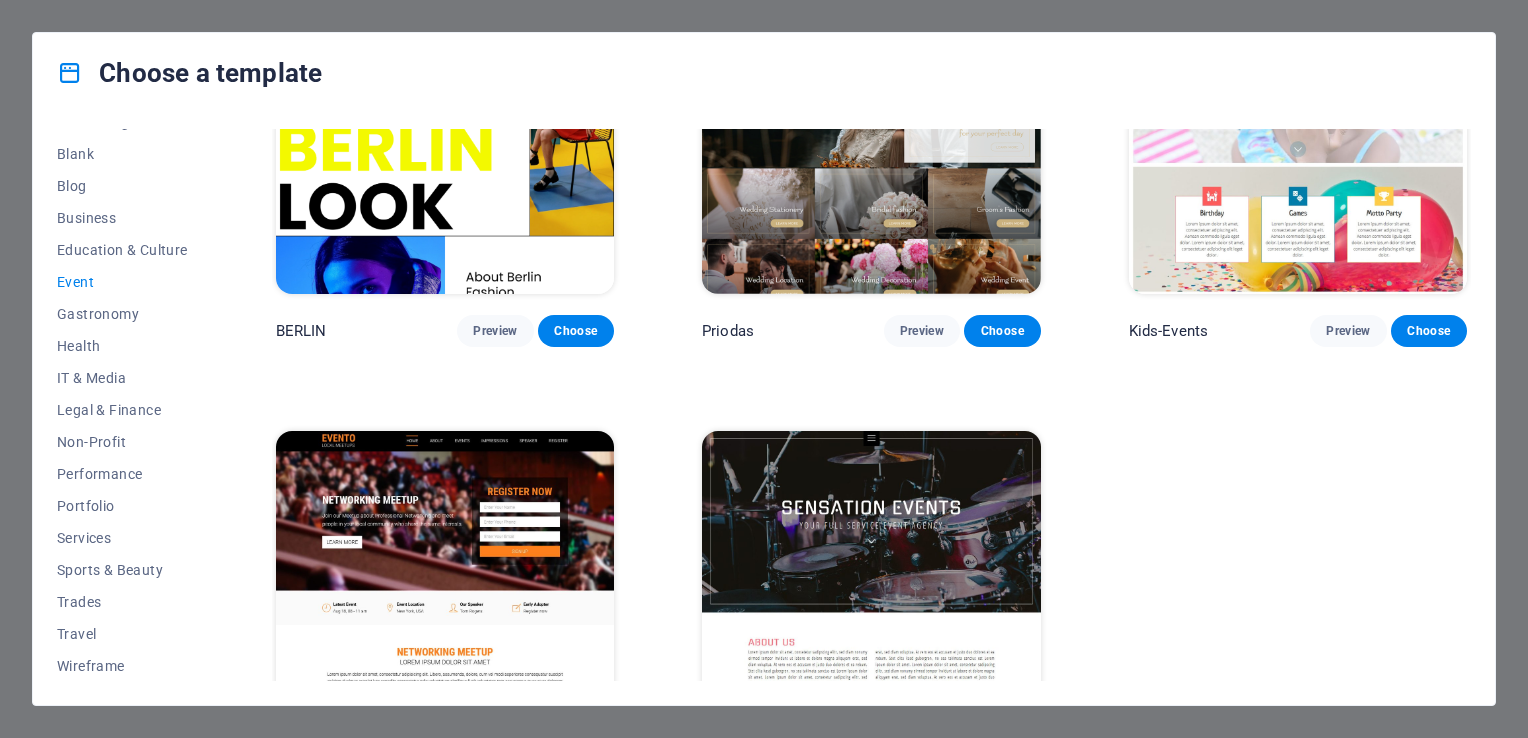 scroll, scrollTop: 708, scrollLeft: 0, axis: vertical 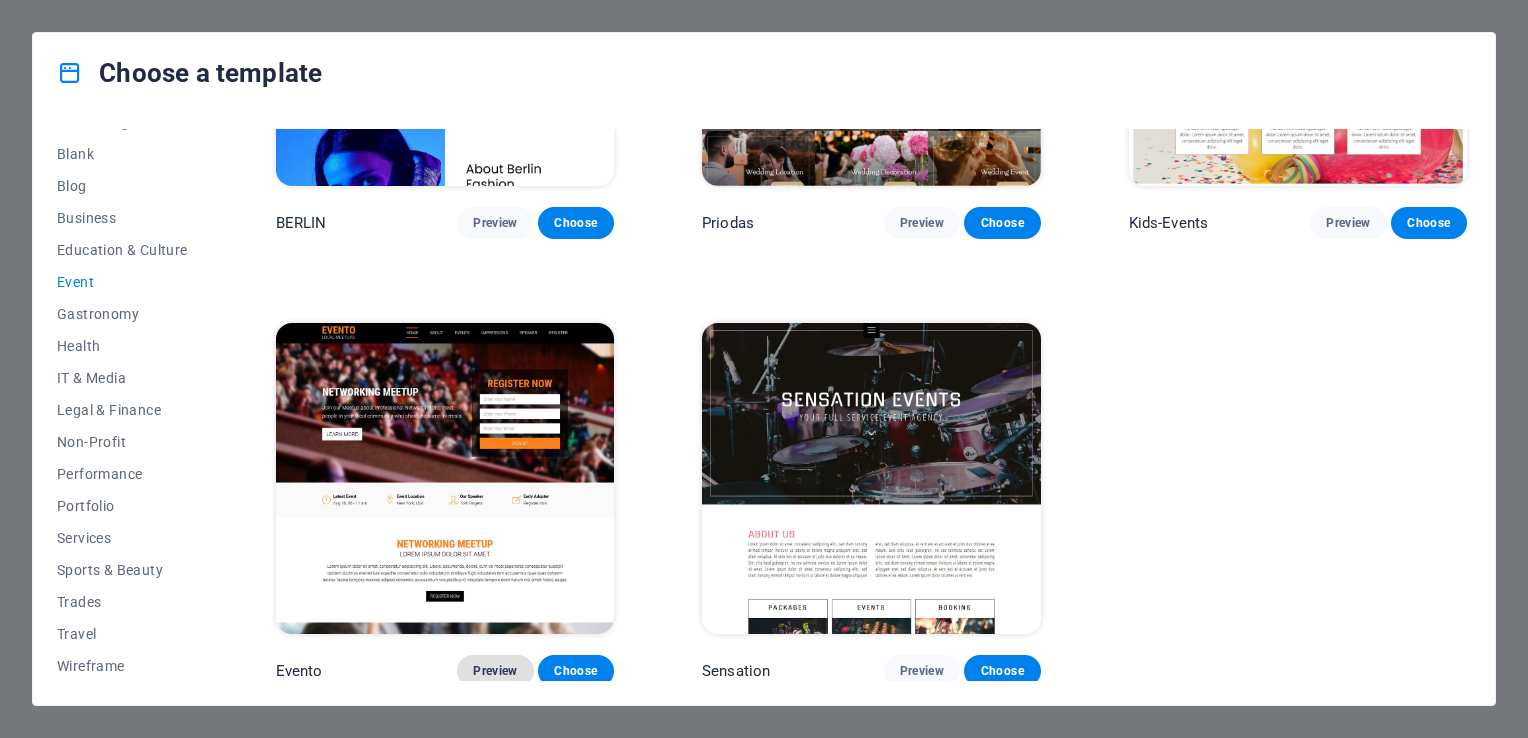 click on "Preview" at bounding box center [495, 671] 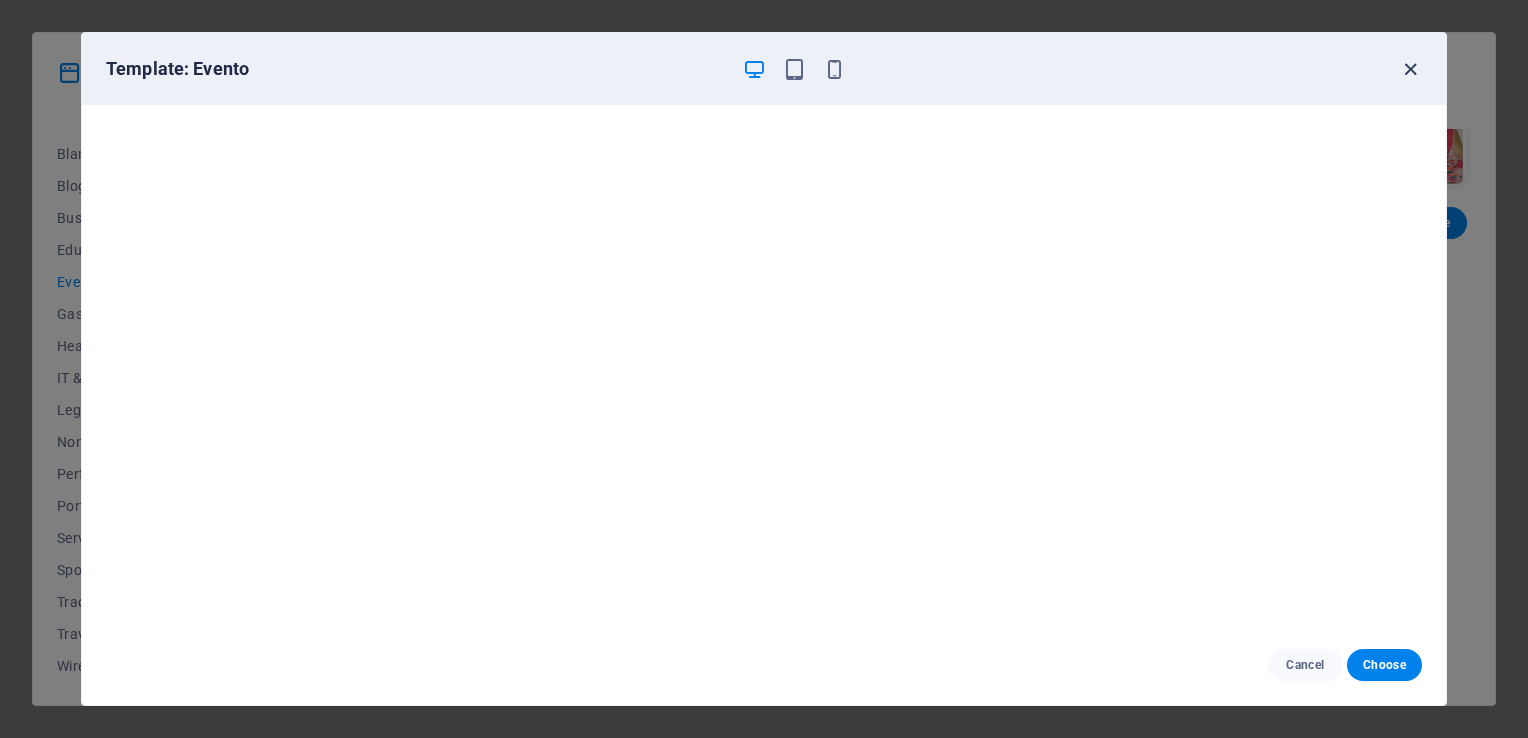click at bounding box center [1410, 69] 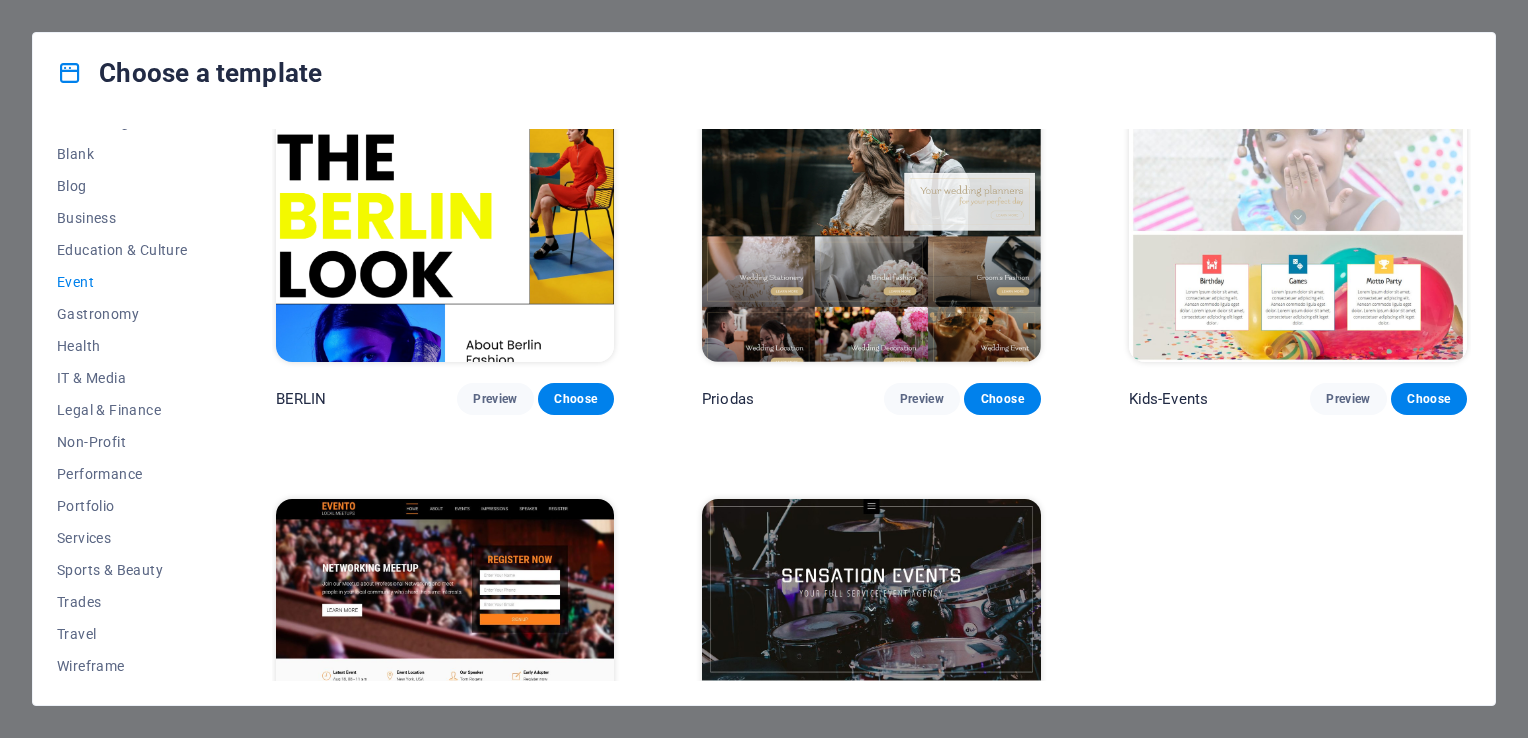 scroll, scrollTop: 308, scrollLeft: 0, axis: vertical 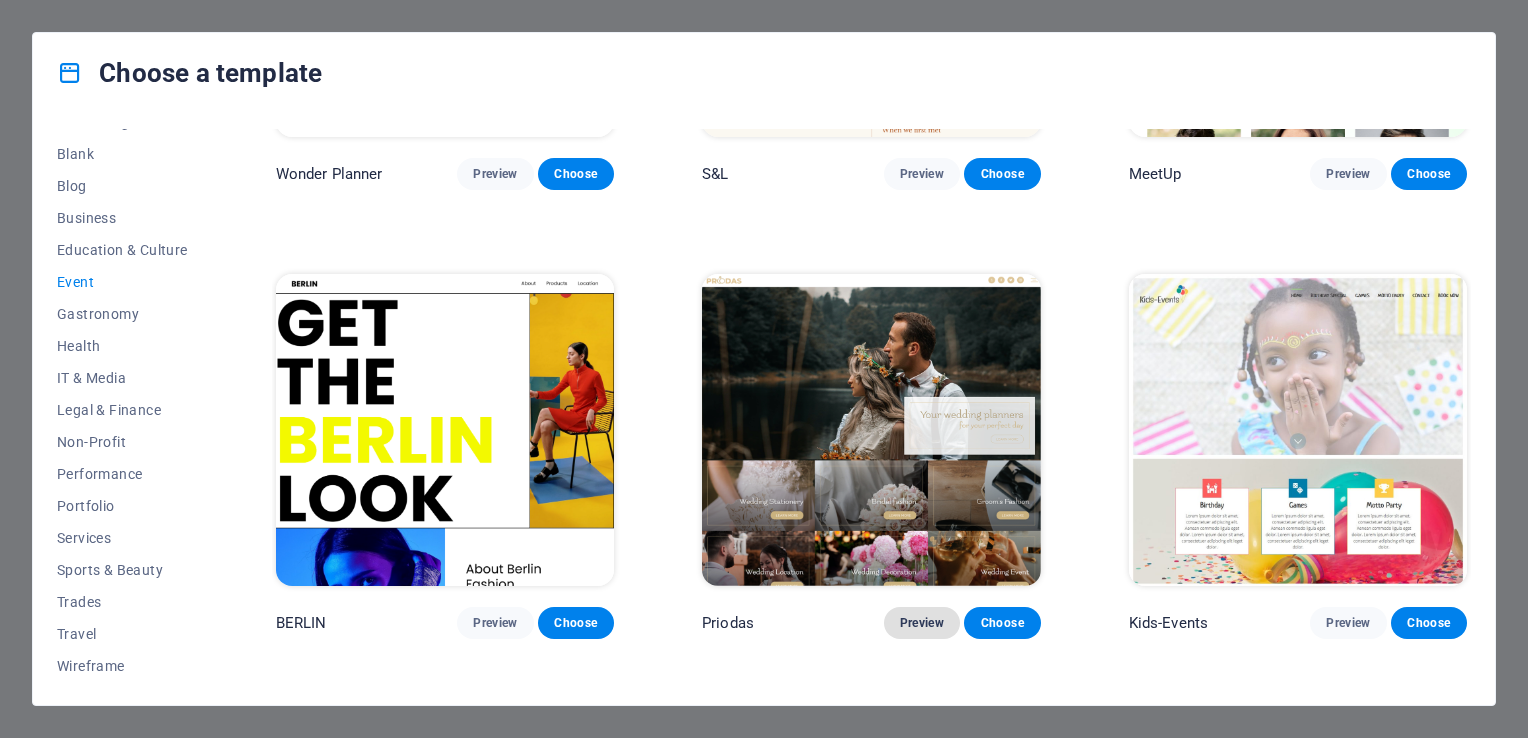 click on "Preview" at bounding box center (922, 623) 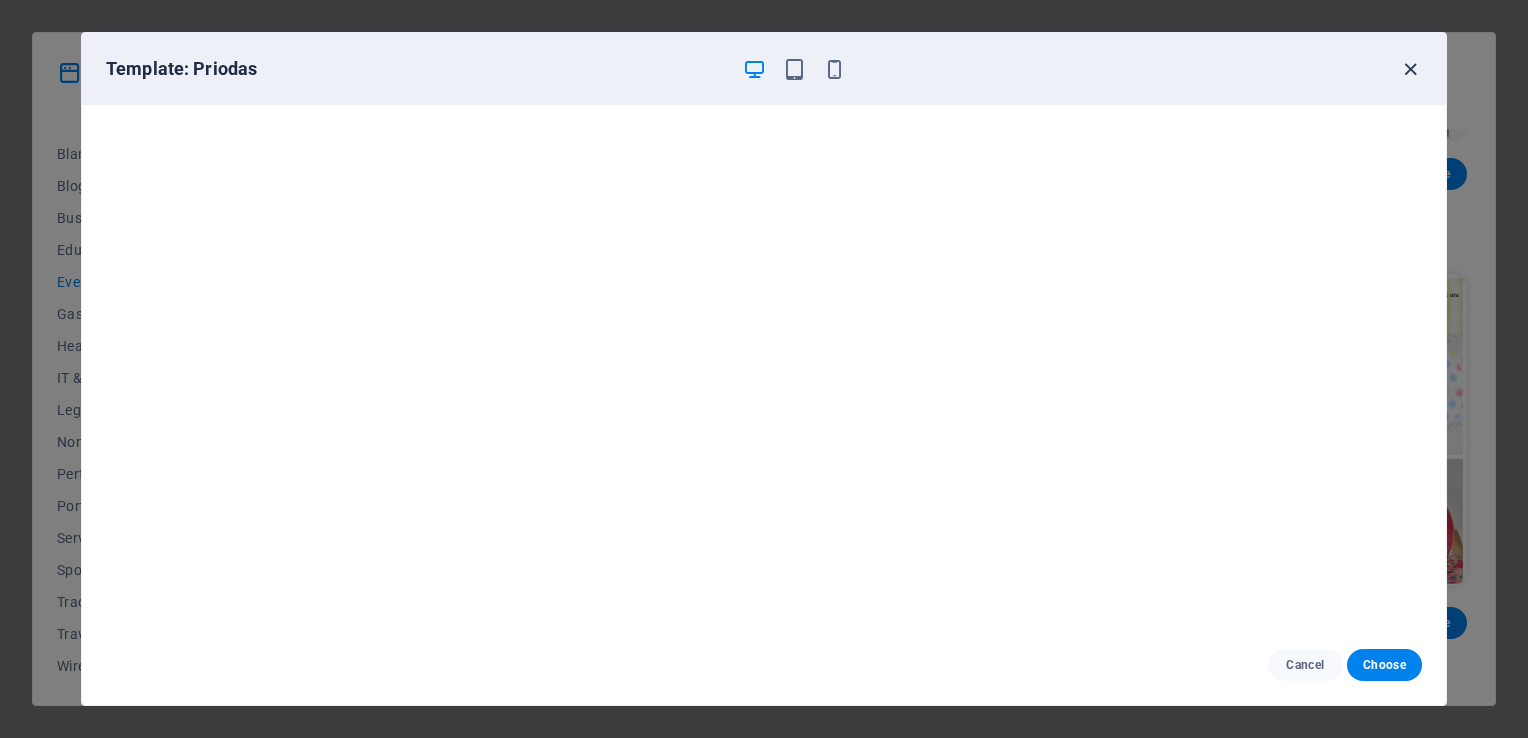 click at bounding box center [1410, 69] 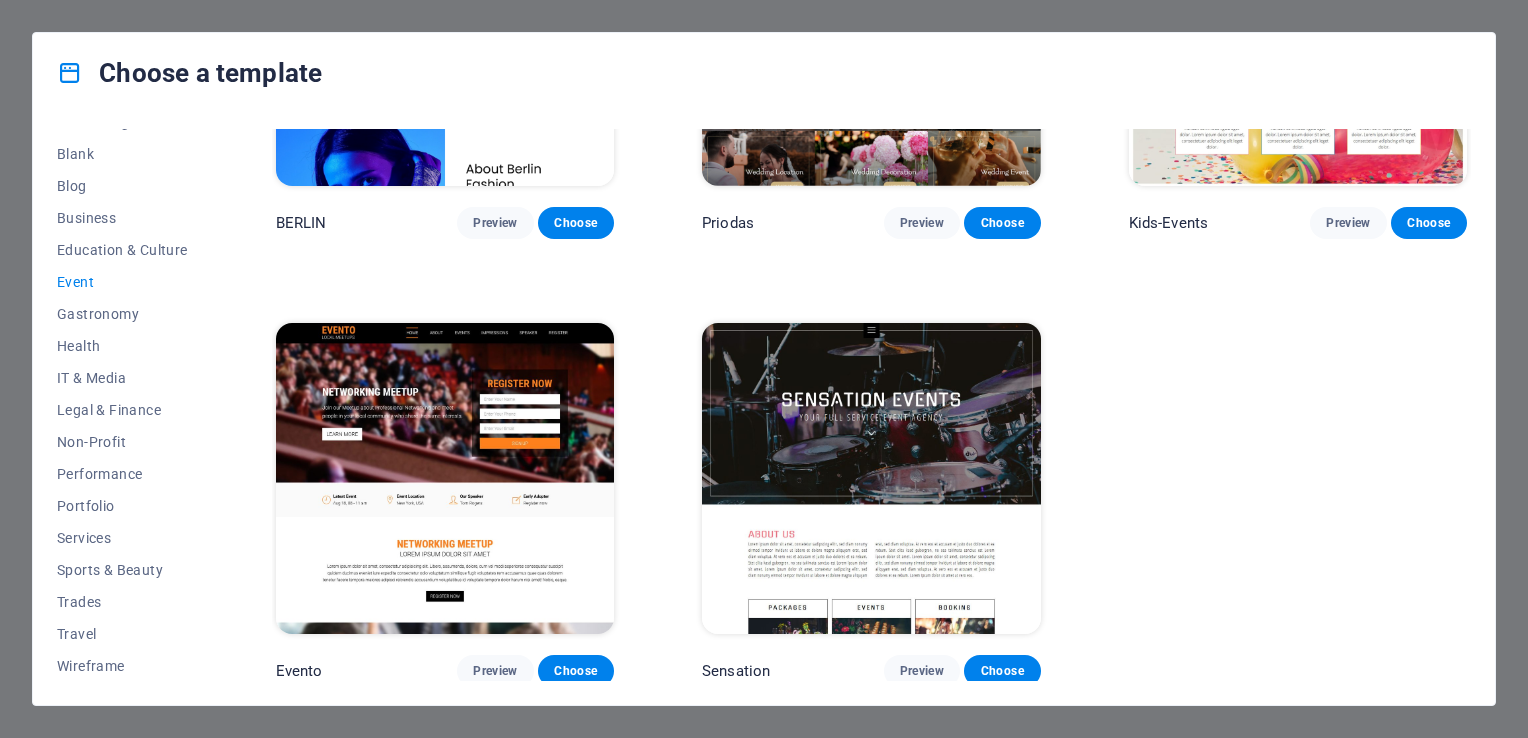scroll, scrollTop: 608, scrollLeft: 0, axis: vertical 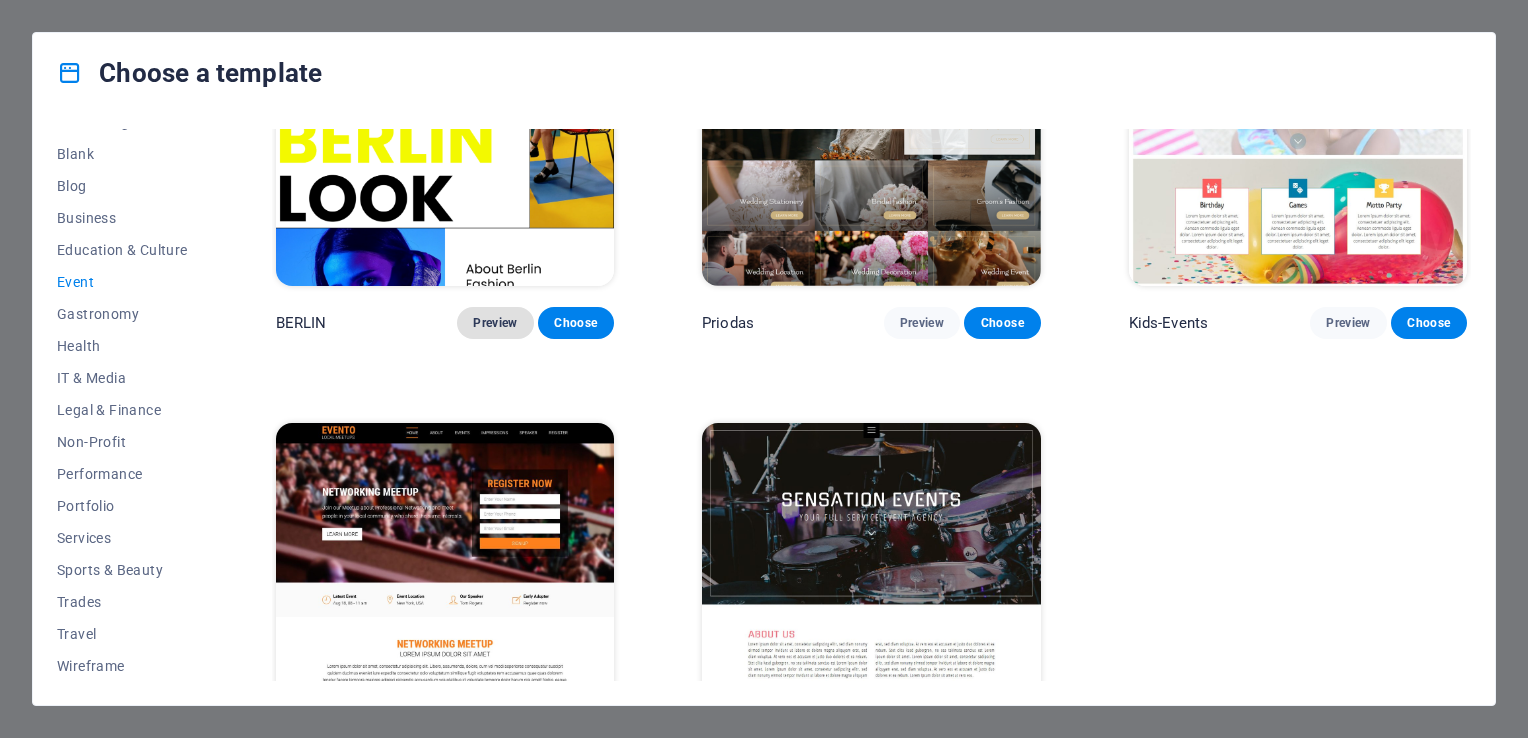 click on "Preview" at bounding box center (495, 323) 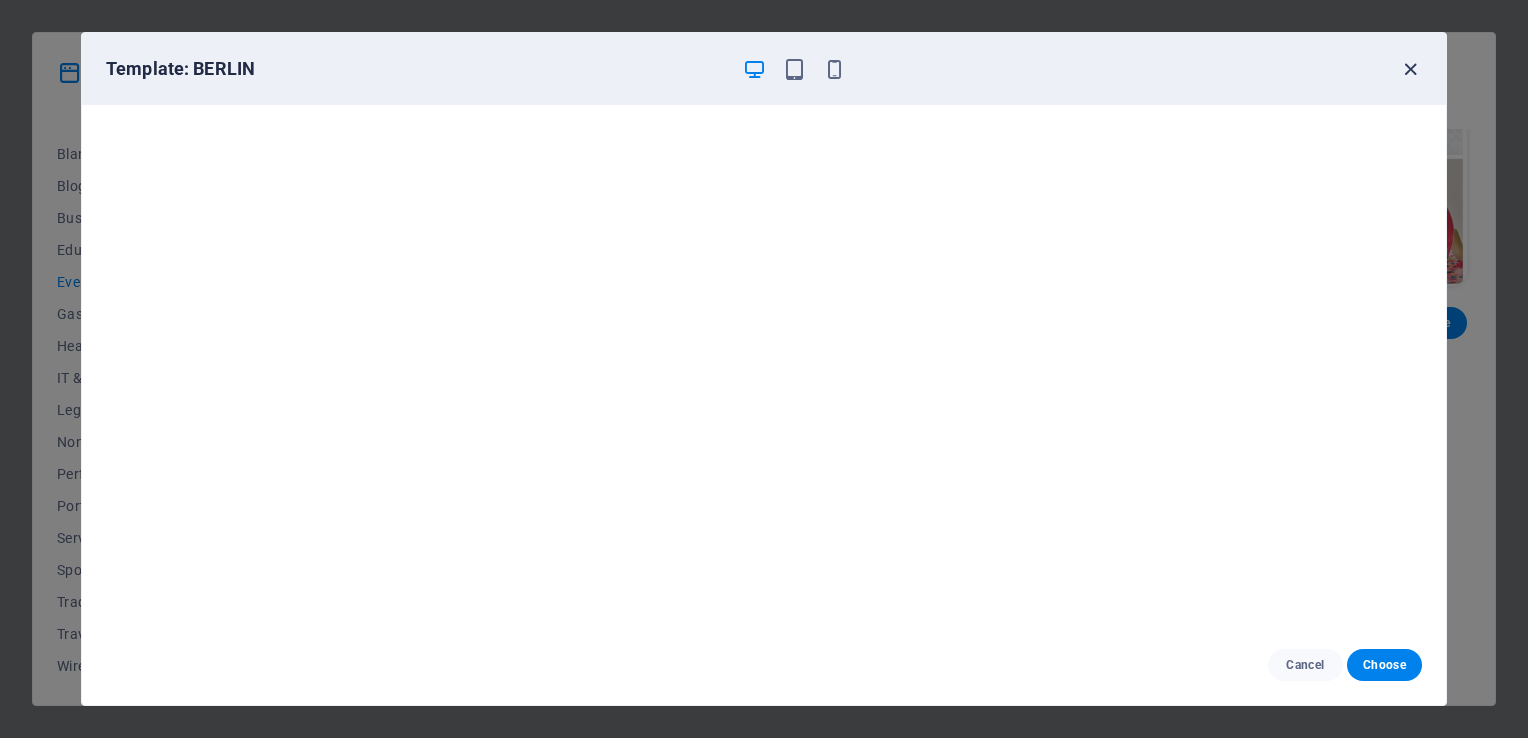 click at bounding box center [1410, 69] 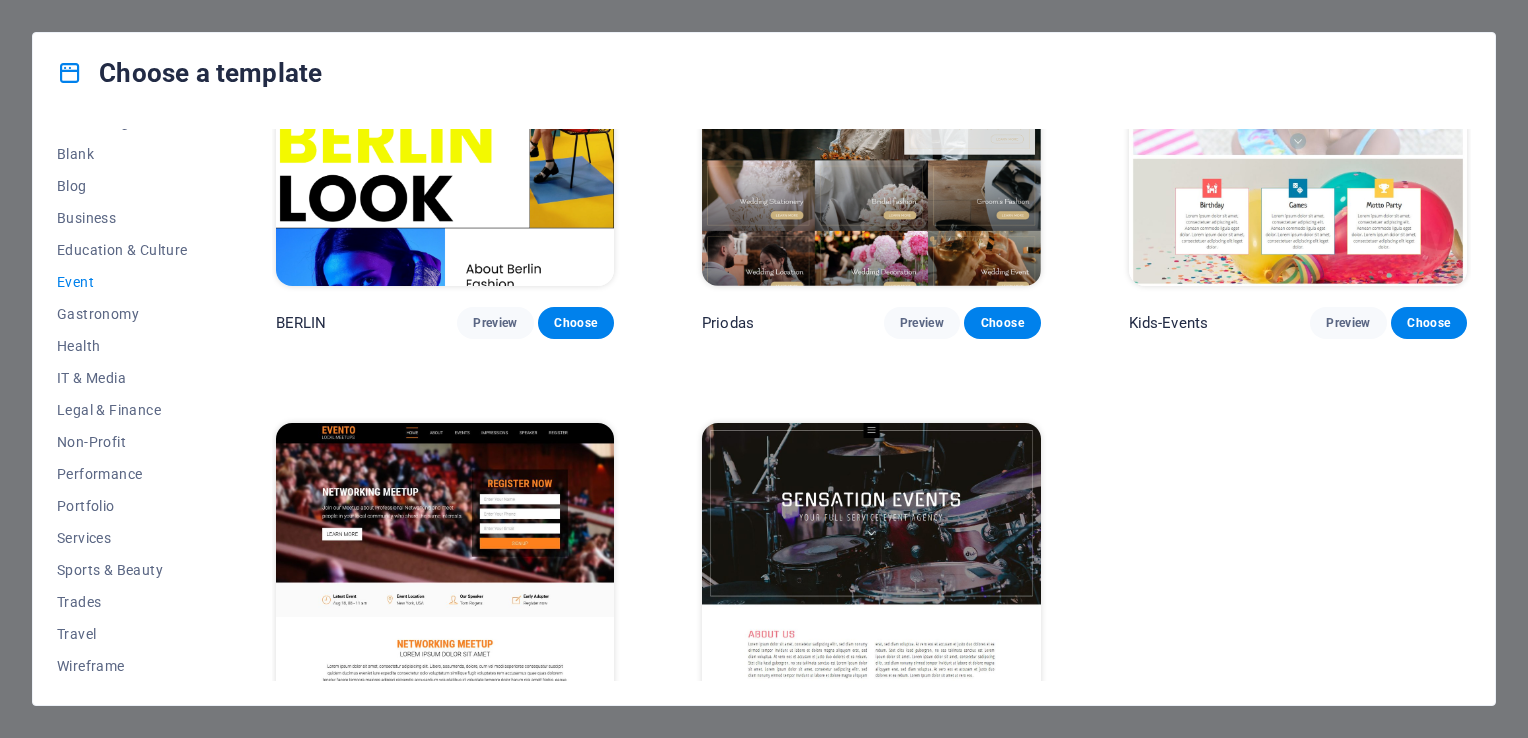 click on "Choose a template All Templates My Templates New Trending Landingpage Multipager Onepager Art & Design Blank Blog Business Education & Culture Event Gastronomy Health IT & Media Legal & Finance Non-Profit Performance Portfolio Services Sports & Beauty Trades Travel Wireframe Wonder Planner Preview Choose S&L Preview Choose MeetUp Preview Choose BERLIN Preview Choose Priodas Preview Choose Kids-Events Preview Choose Evento Preview Choose Sensation Preview Choose" at bounding box center (764, 369) 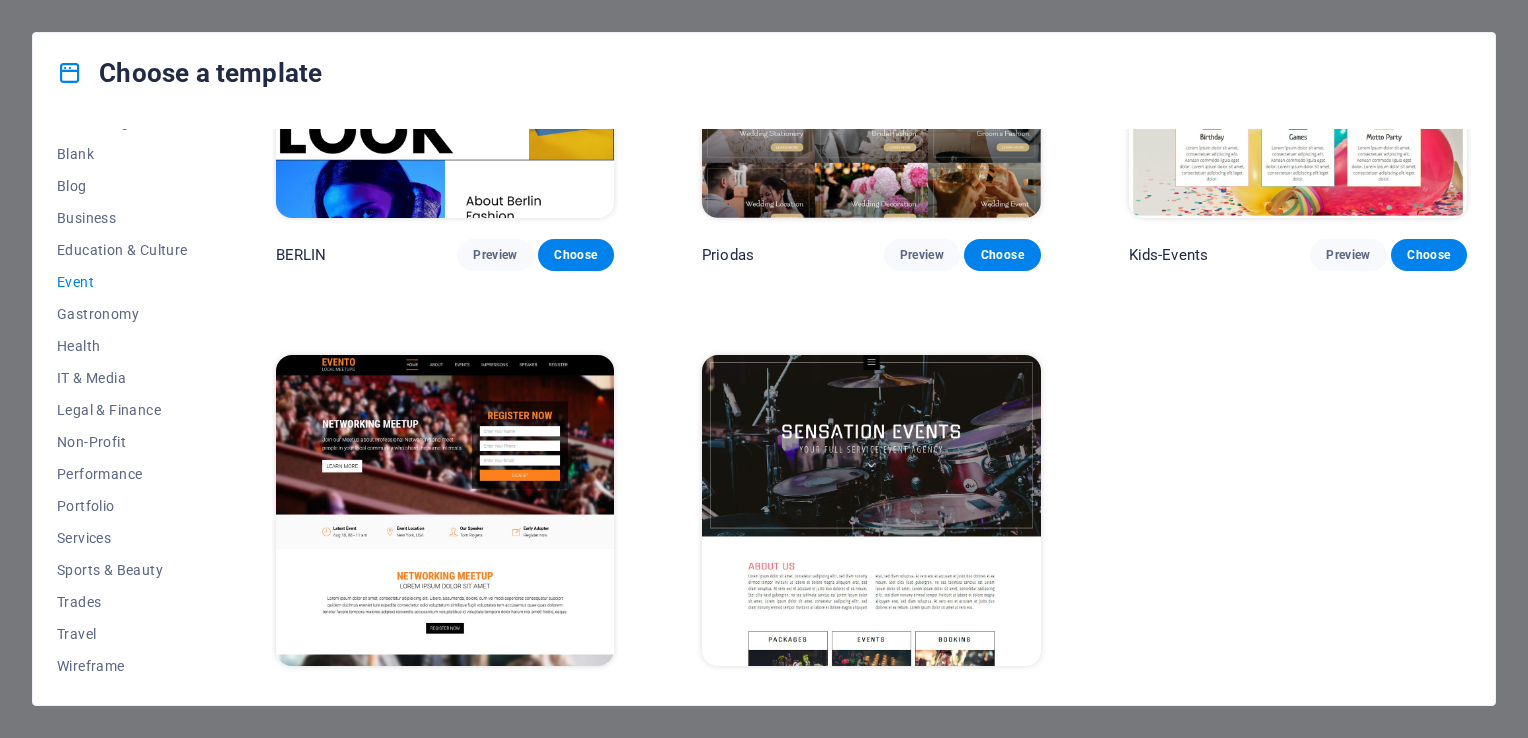 scroll, scrollTop: 708, scrollLeft: 0, axis: vertical 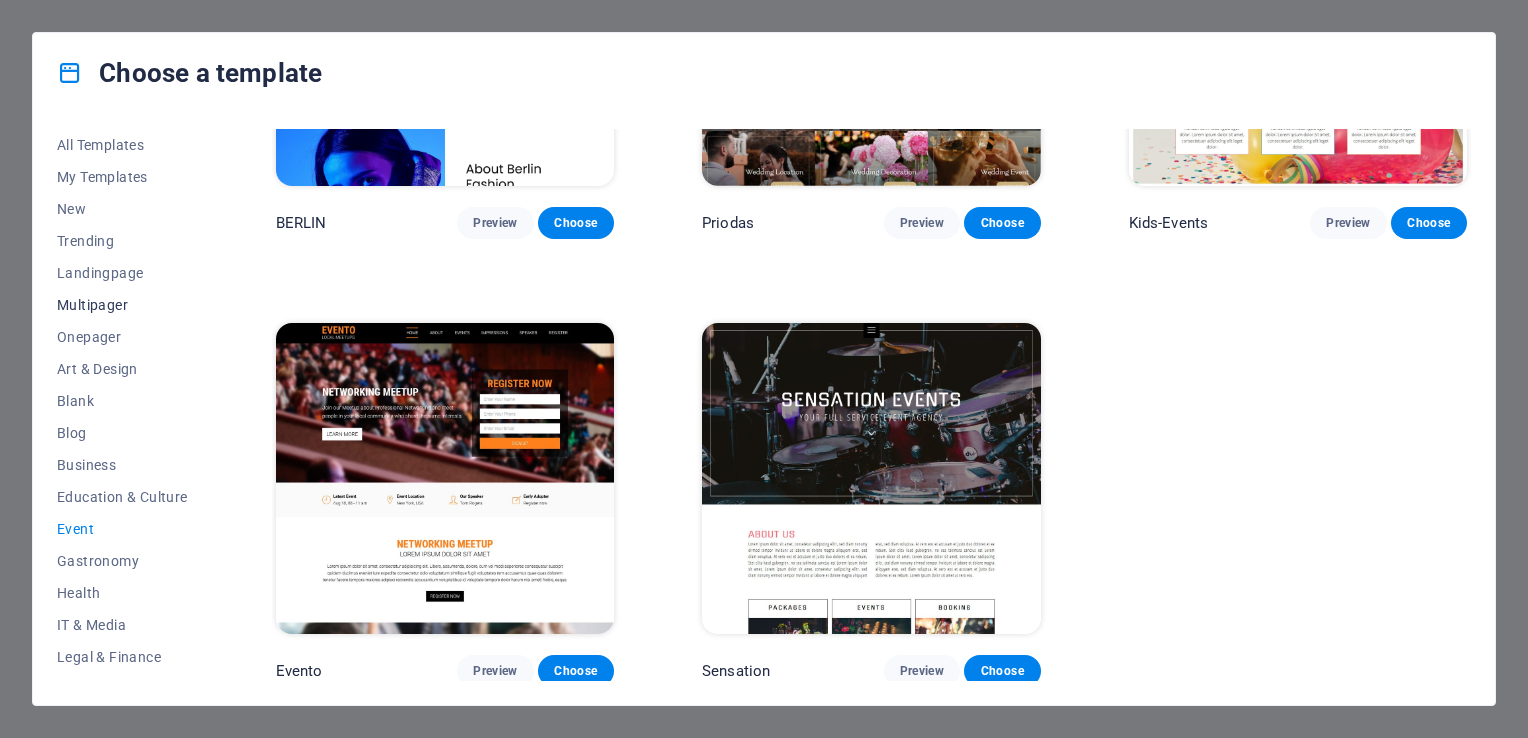 click on "Multipager" at bounding box center (122, 305) 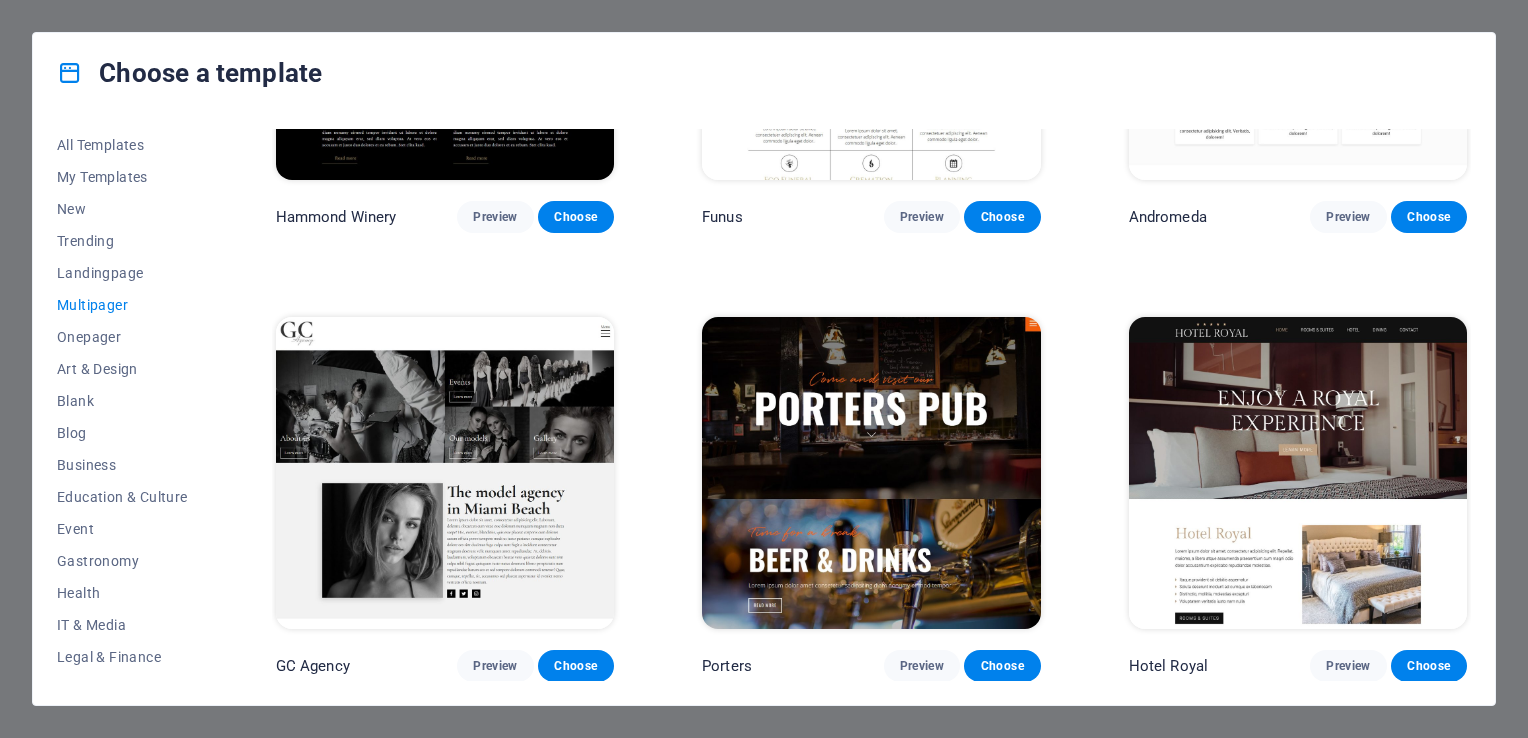 scroll, scrollTop: 7899, scrollLeft: 0, axis: vertical 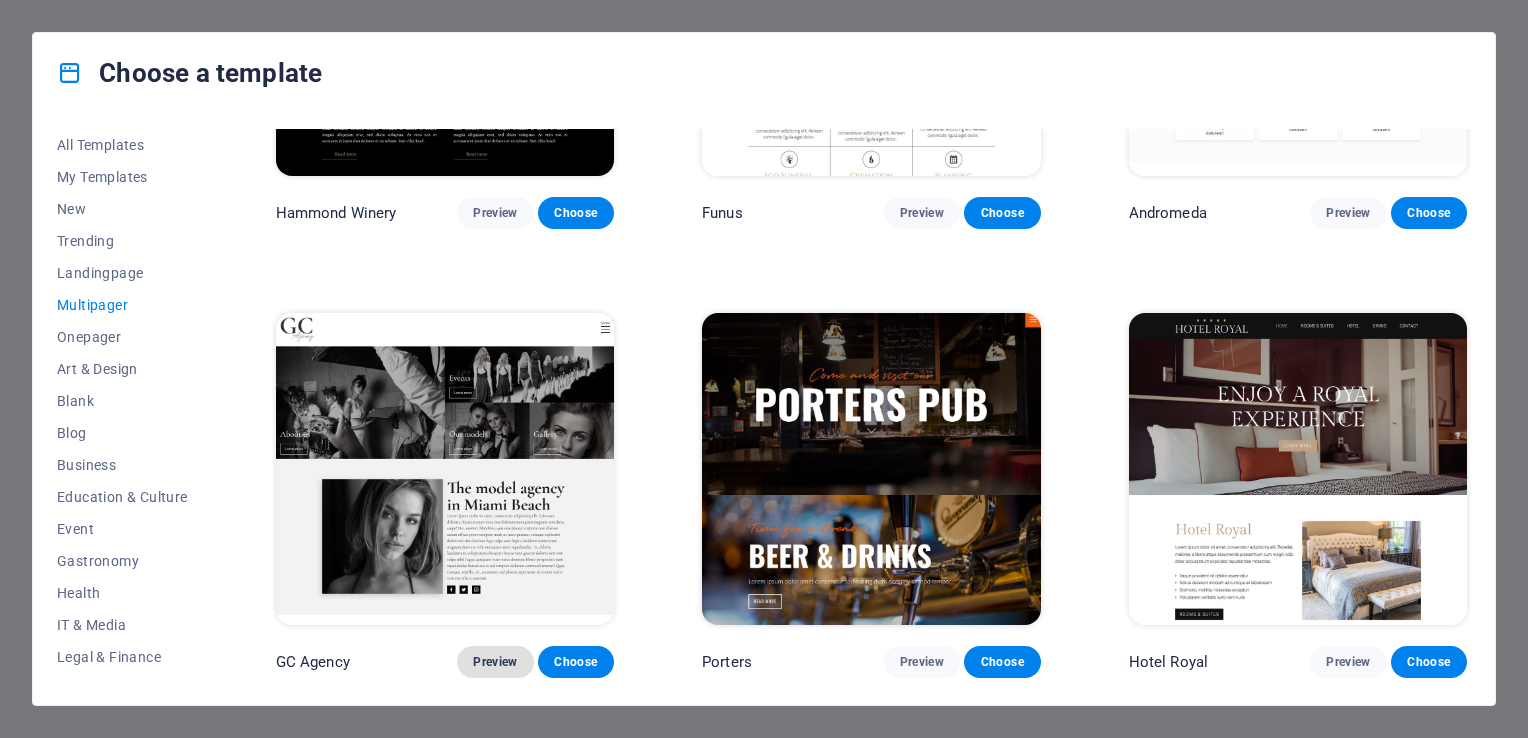 click on "Preview" at bounding box center [495, 662] 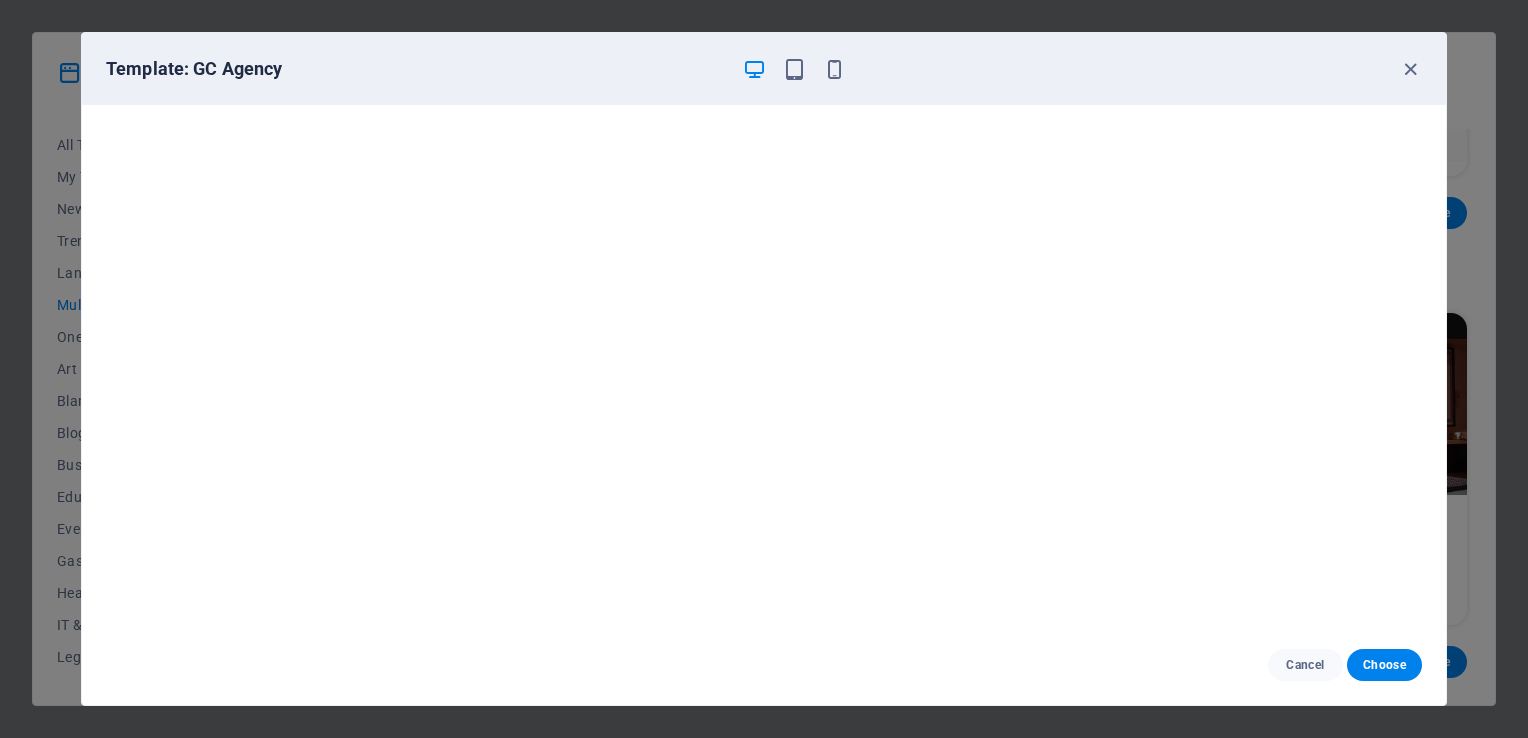 scroll, scrollTop: 5, scrollLeft: 0, axis: vertical 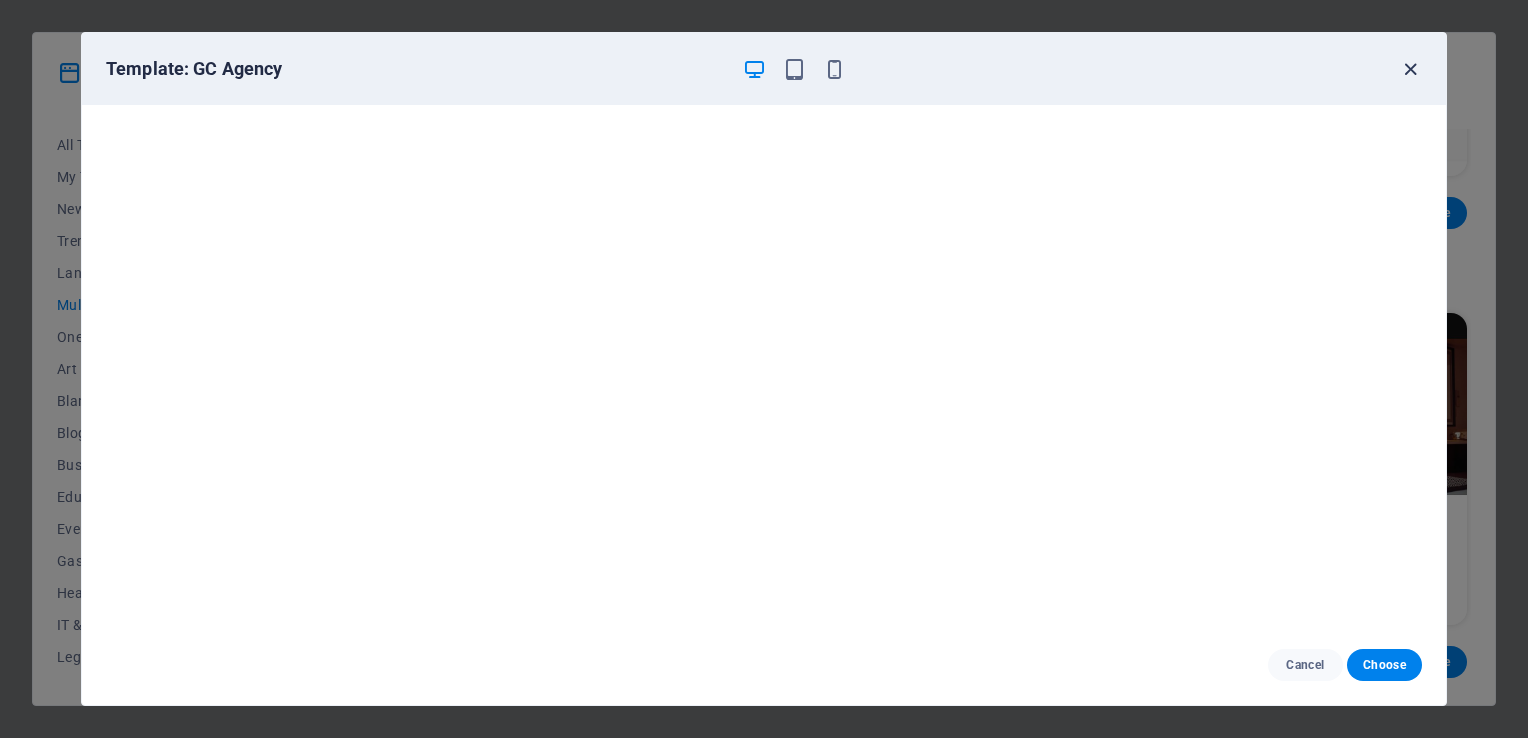 click at bounding box center (1410, 69) 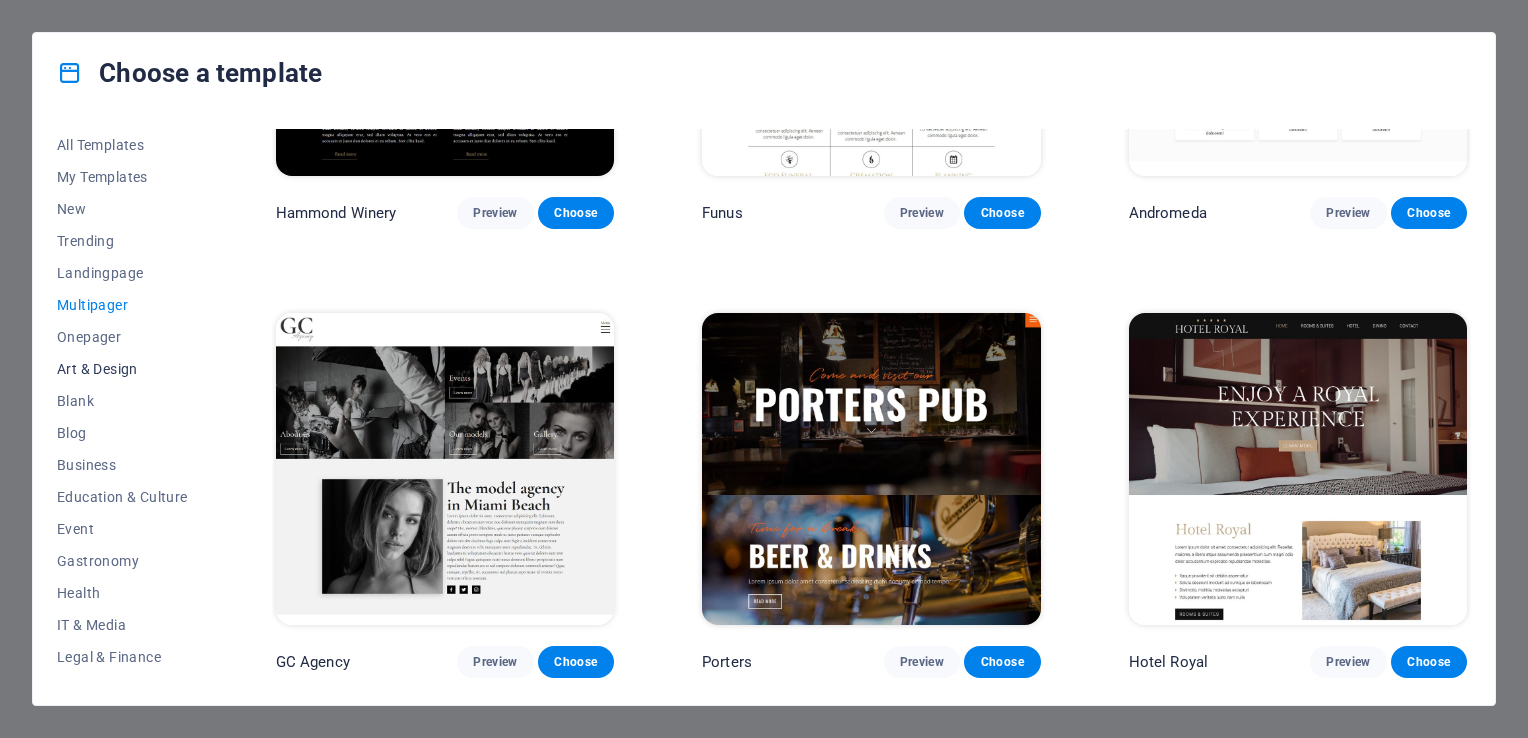 click on "Art & Design" at bounding box center [122, 369] 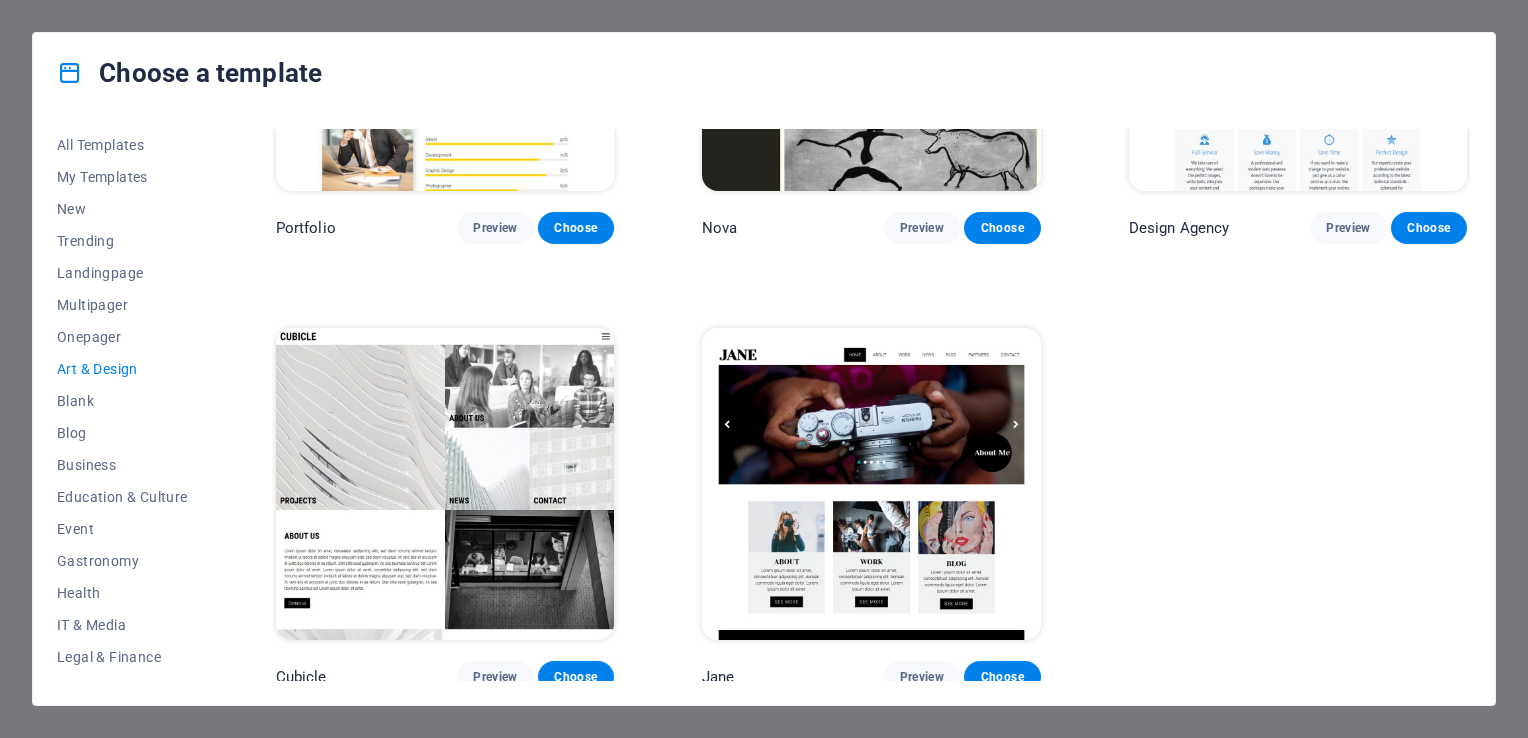 scroll, scrollTop: 1601, scrollLeft: 0, axis: vertical 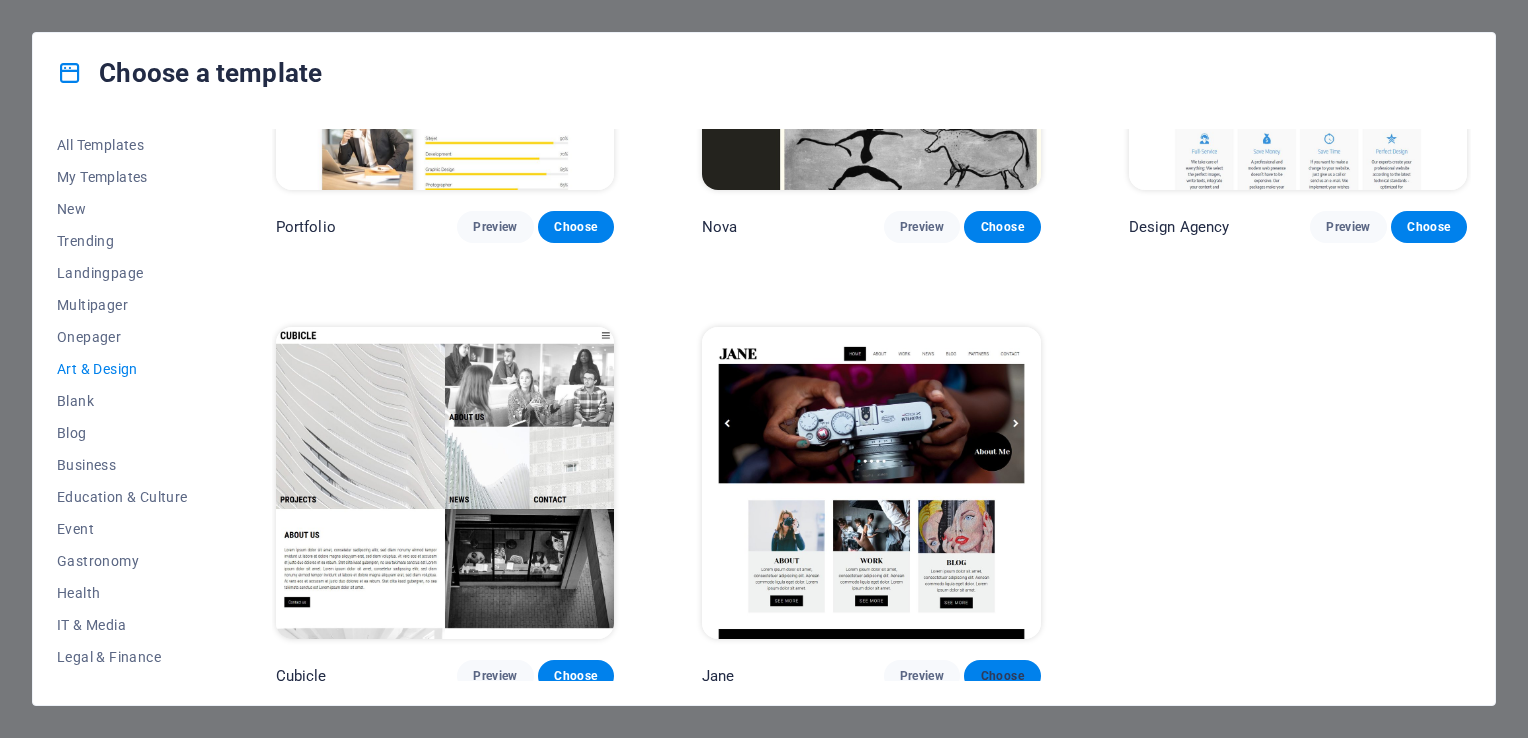 click on "Choose" at bounding box center (1002, 676) 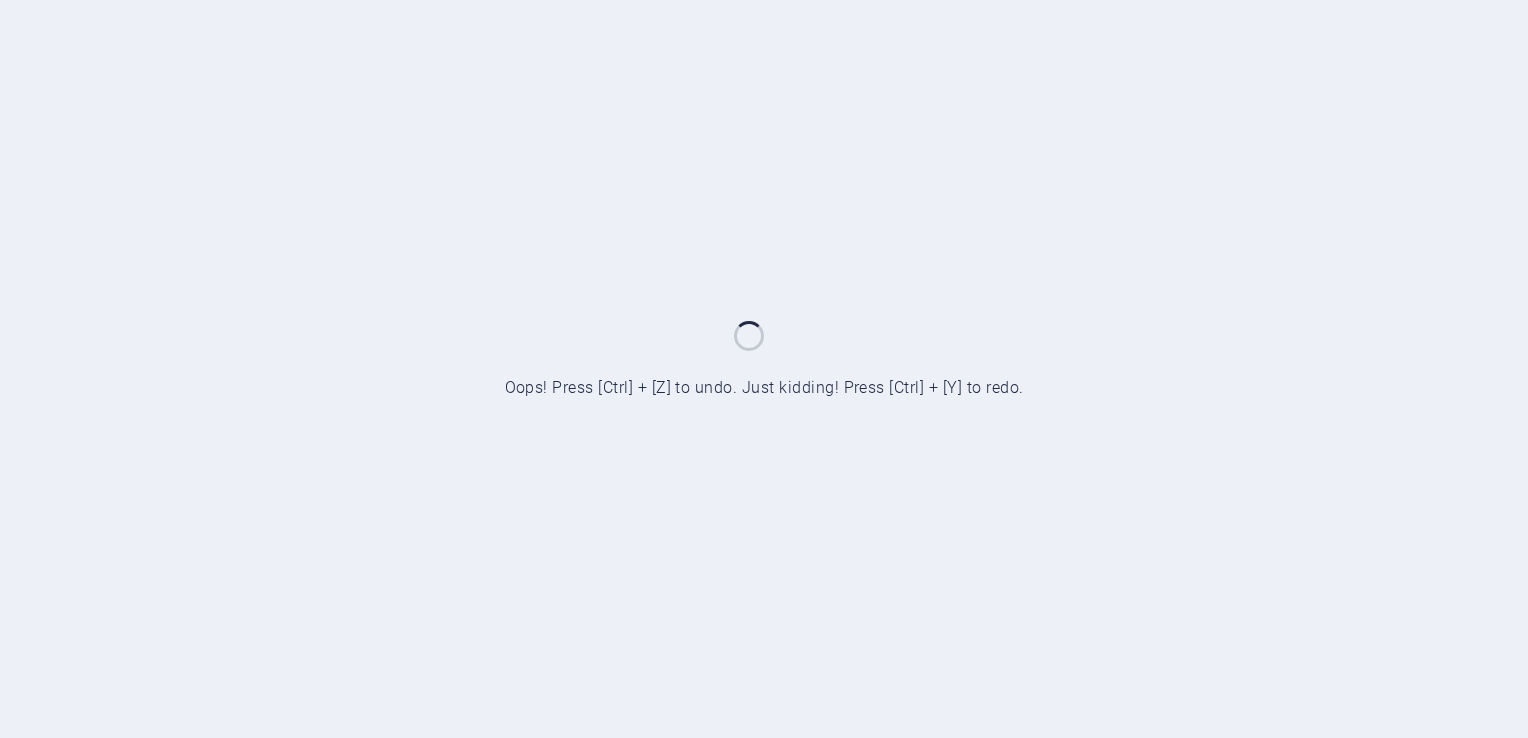 scroll, scrollTop: 0, scrollLeft: 0, axis: both 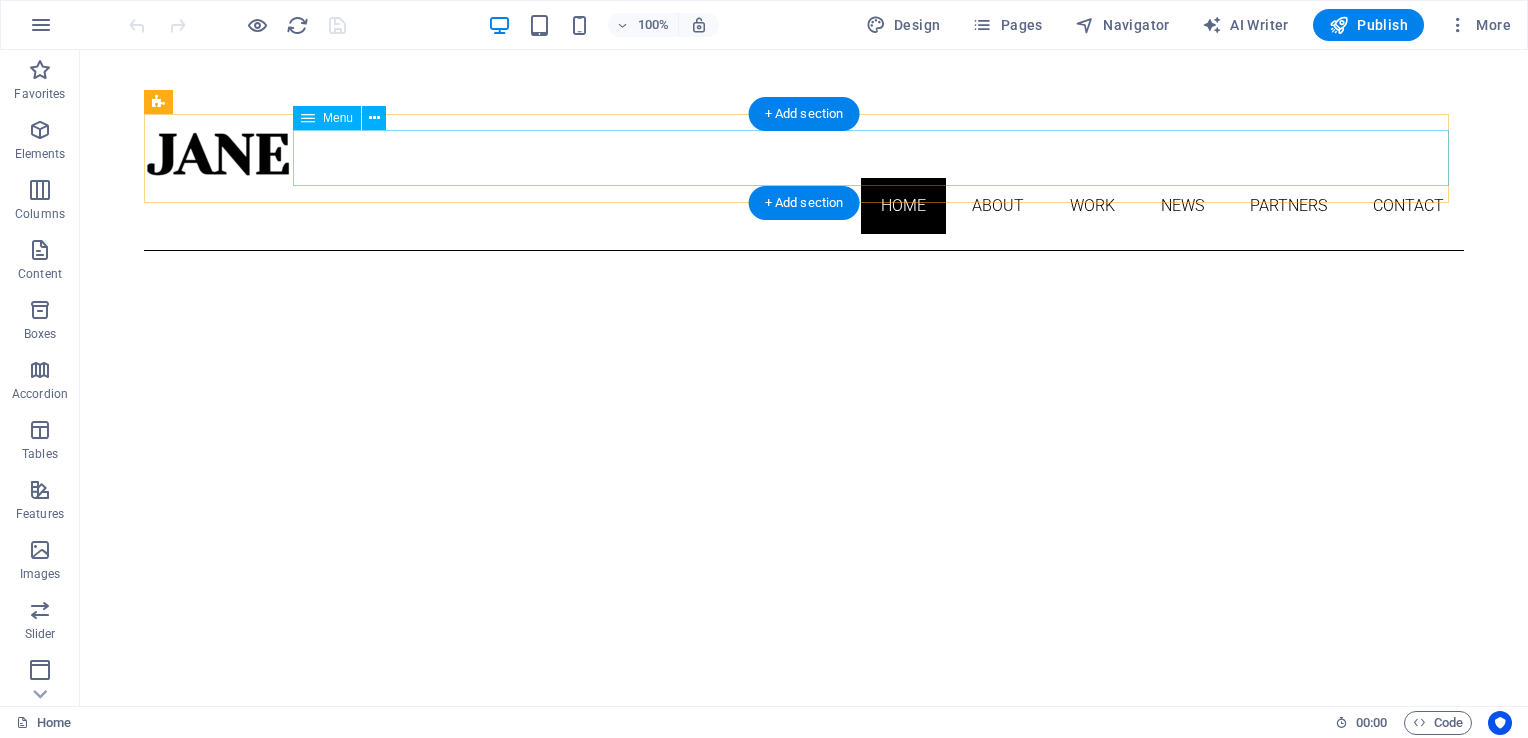 click on "Home About Work News Partners Contact" at bounding box center [804, 206] 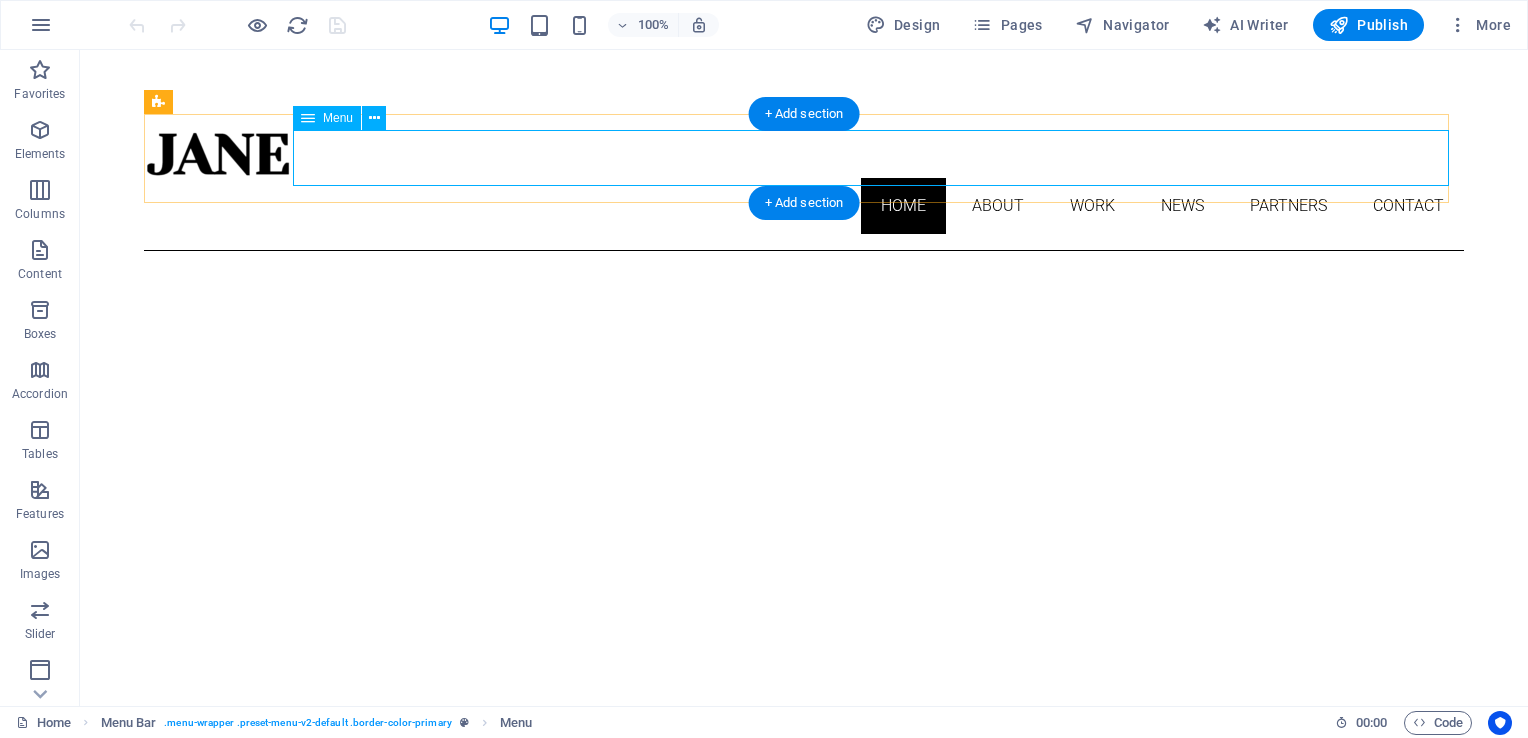 click on "Home About Work News Partners Contact" at bounding box center [804, 206] 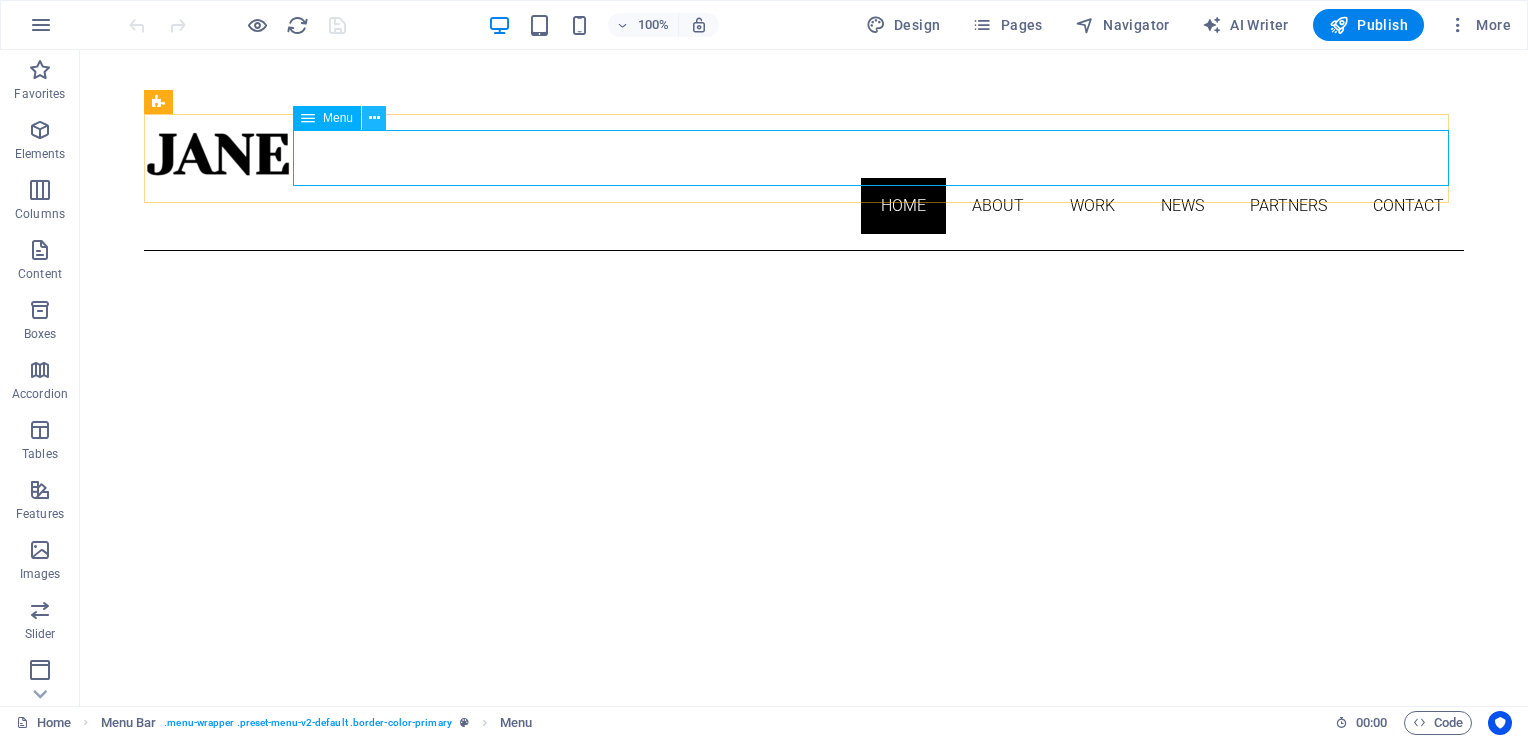 click at bounding box center [374, 118] 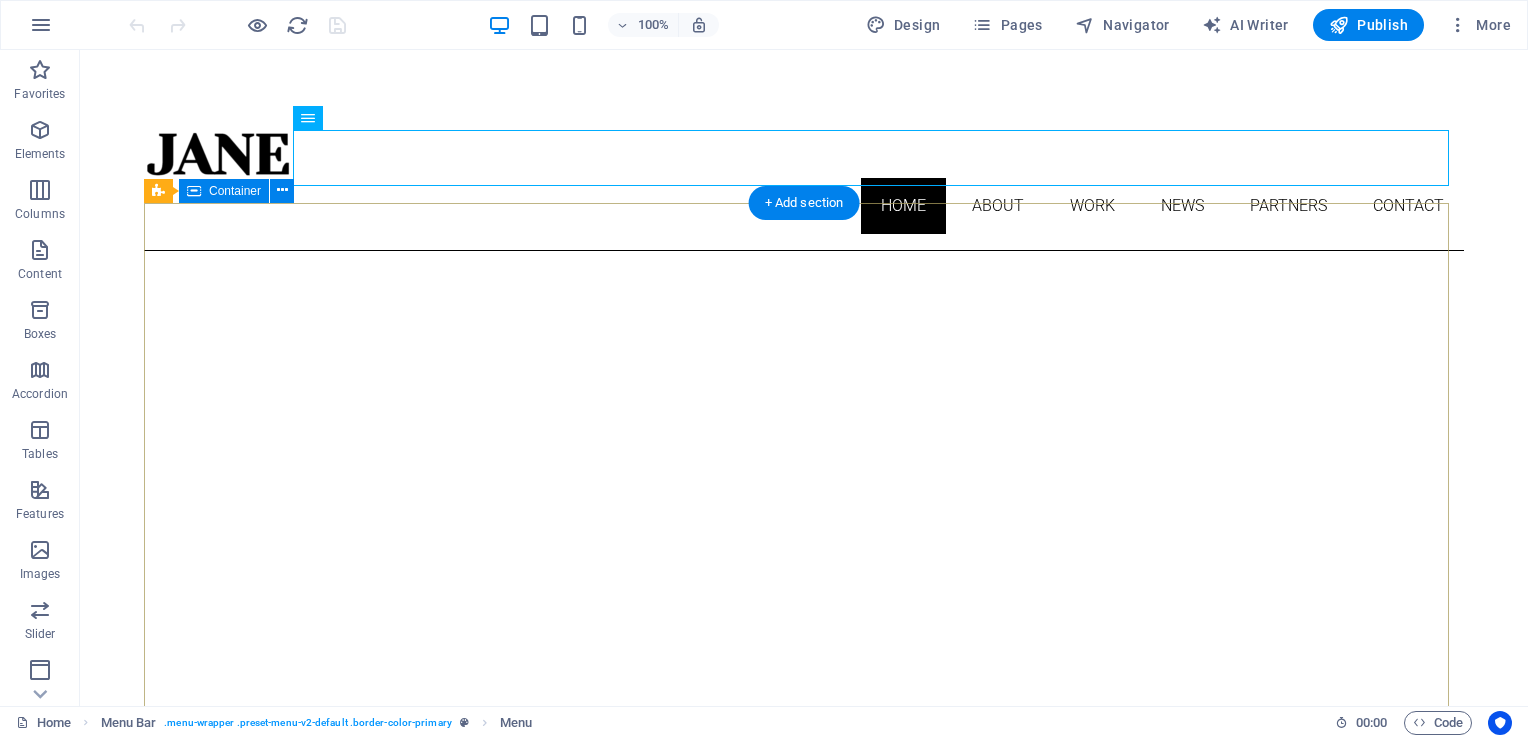 click on "About me My work Partners Contact" at bounding box center [804, 1242] 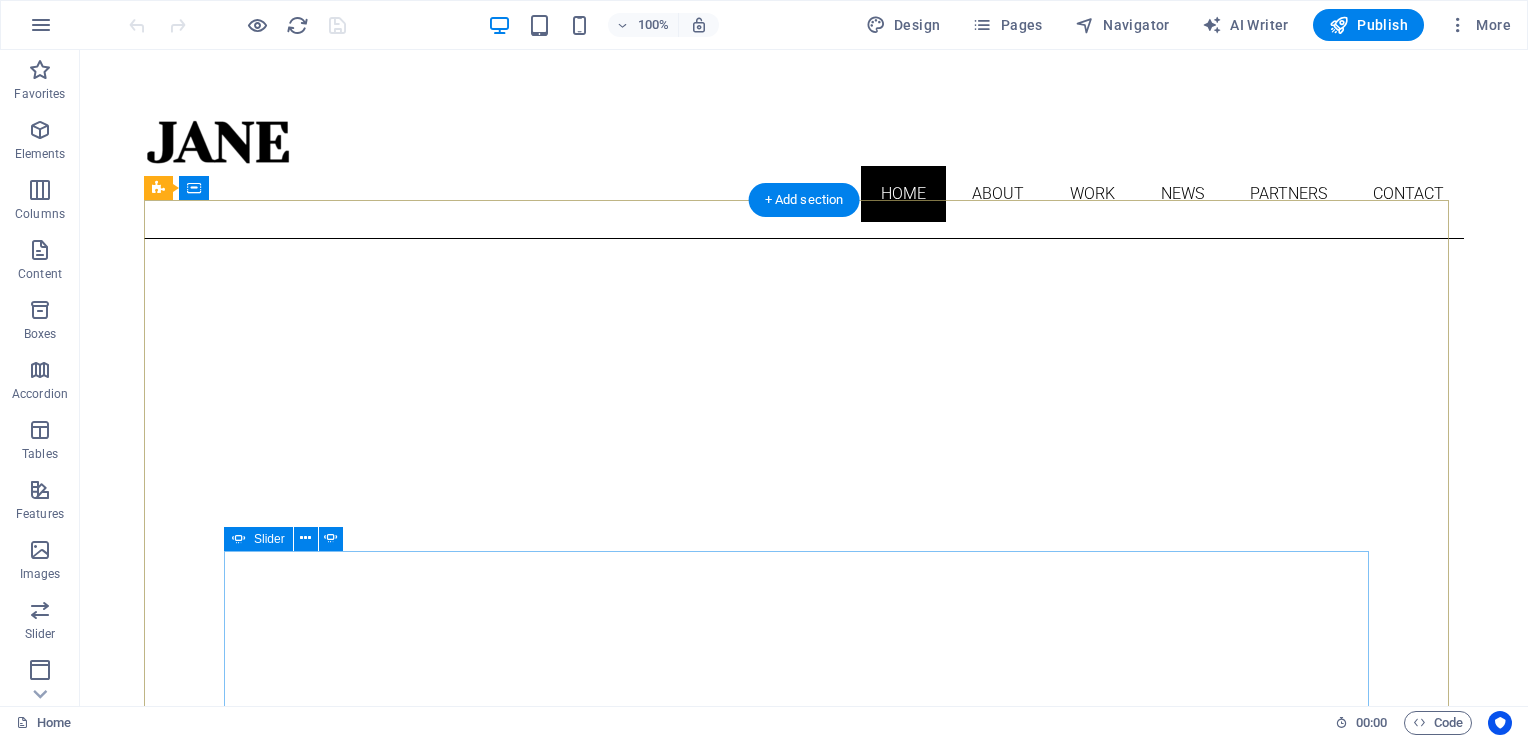 scroll, scrollTop: 0, scrollLeft: 0, axis: both 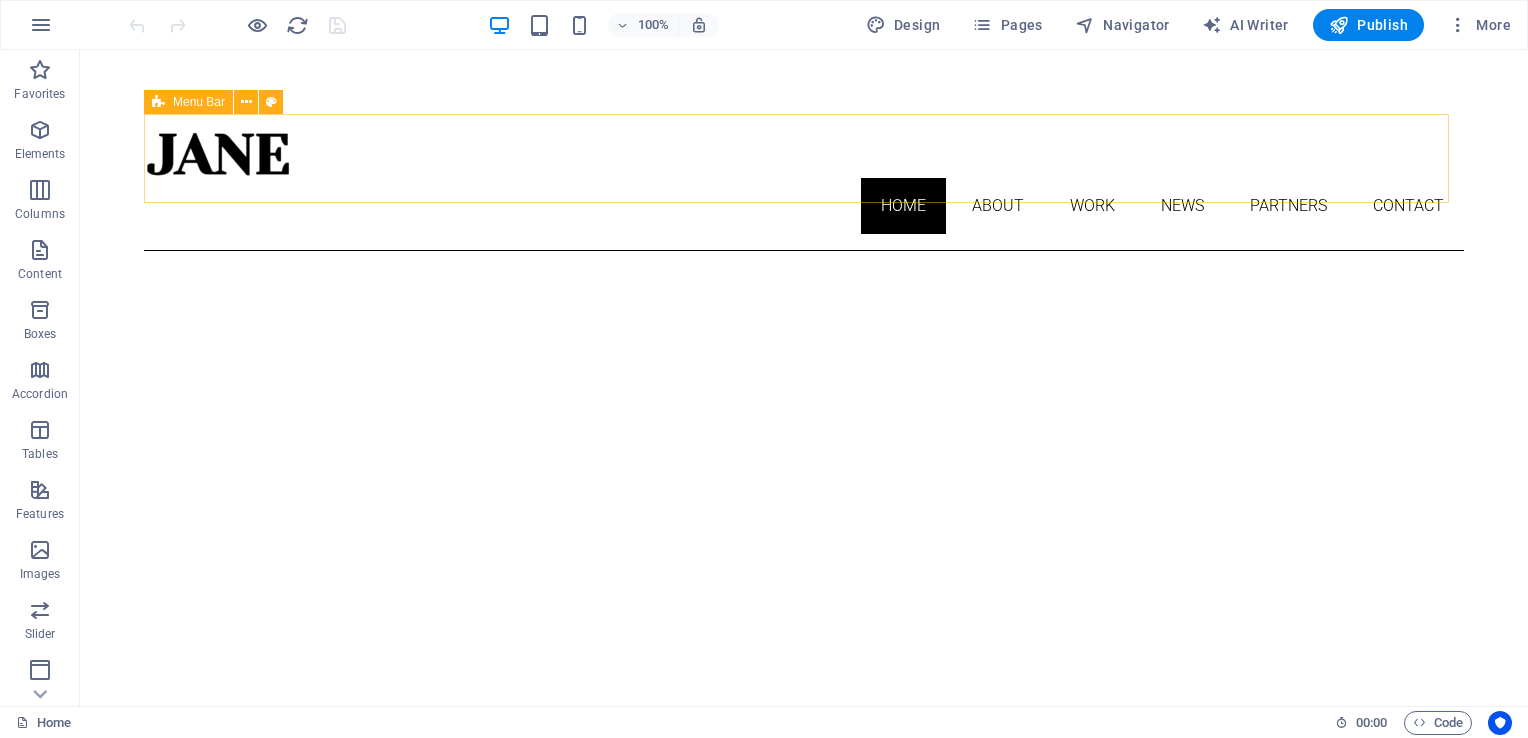 click on "Menu Bar" at bounding box center (199, 102) 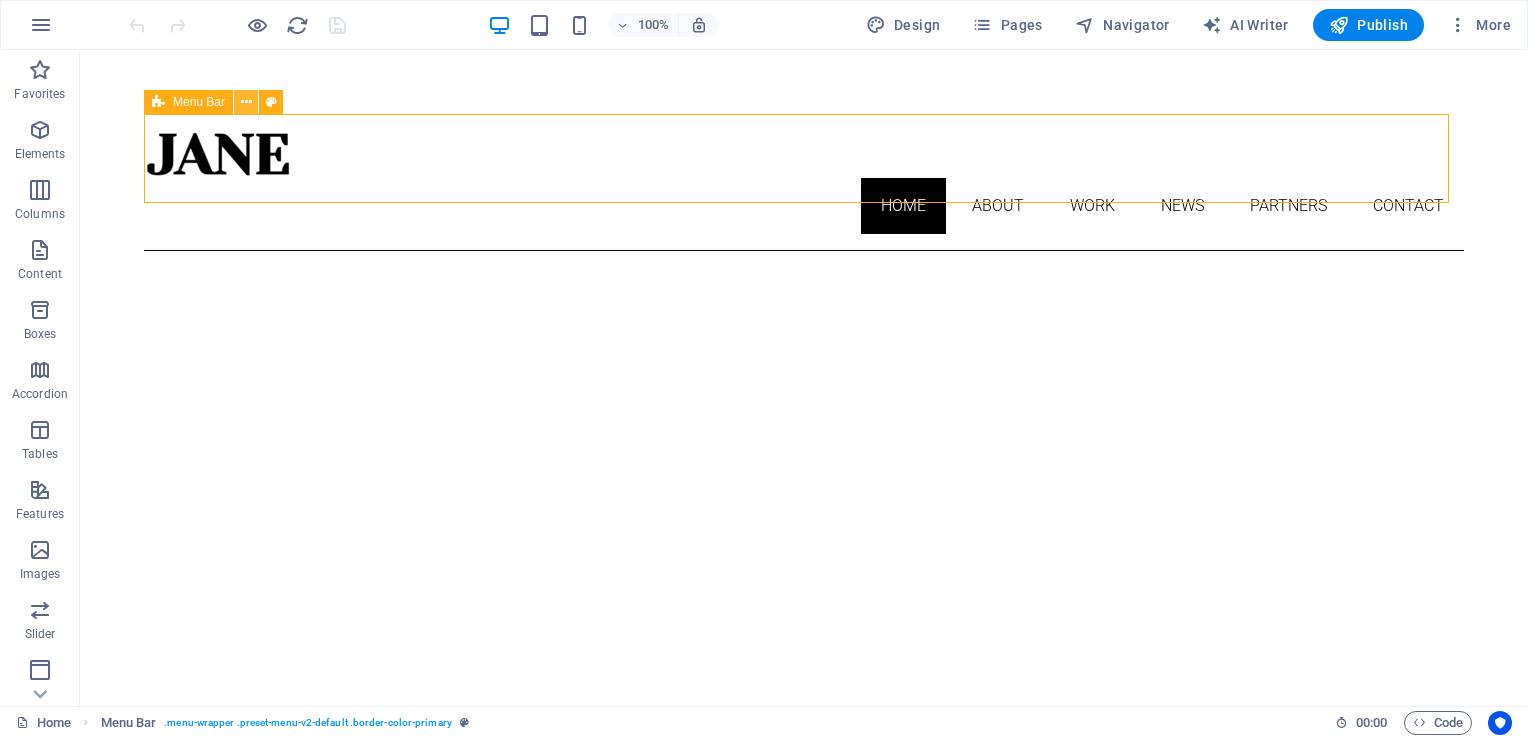 click at bounding box center [246, 102] 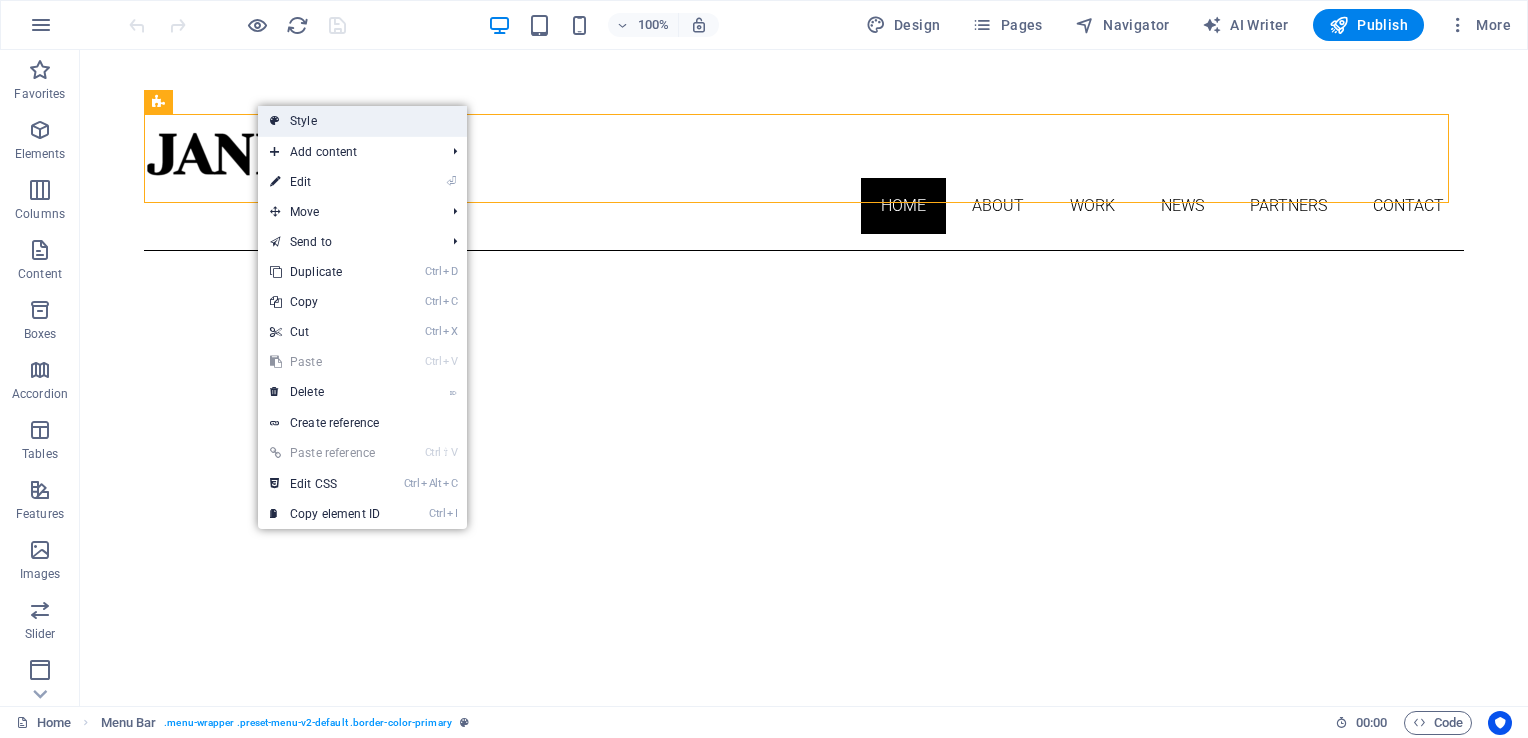 click on "Style" at bounding box center [362, 121] 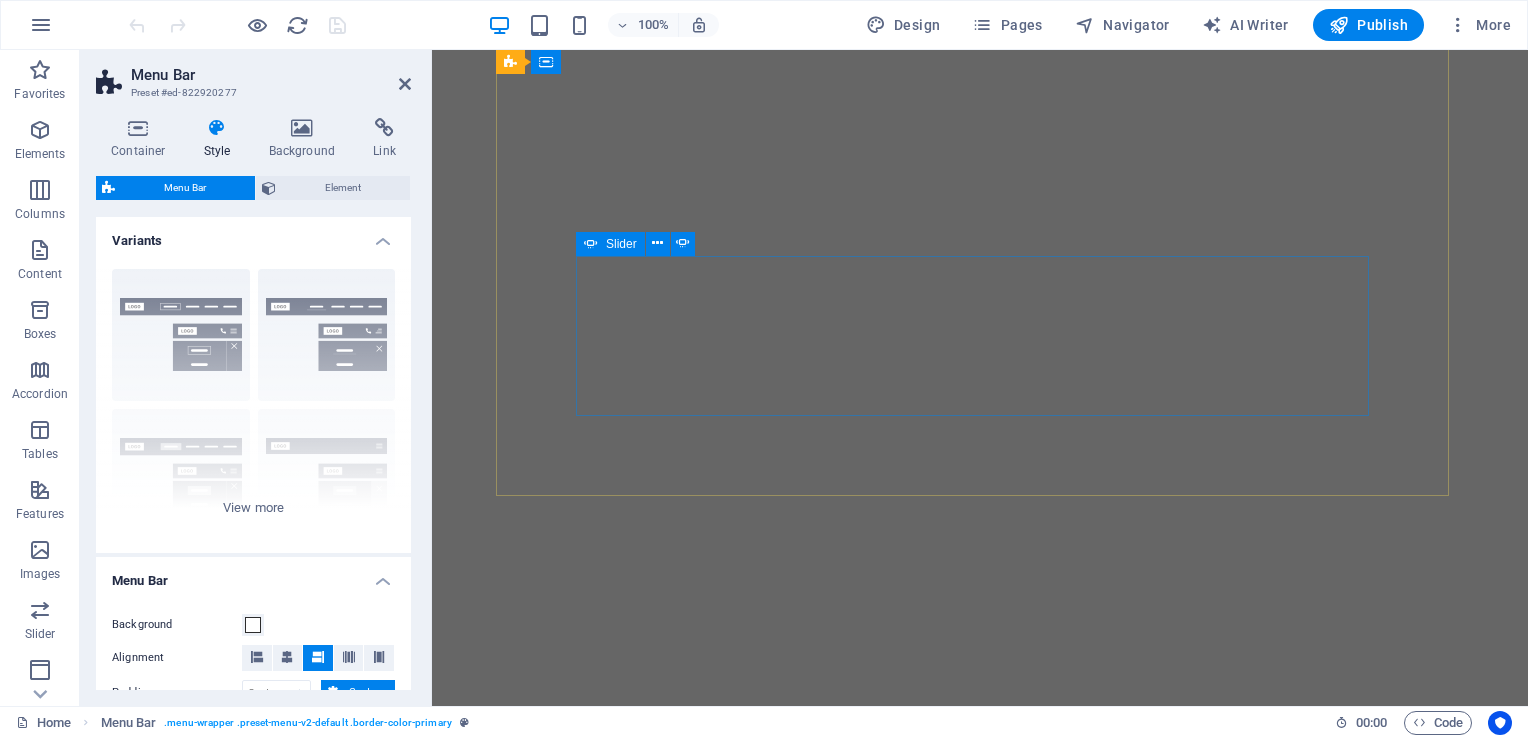 scroll, scrollTop: 0, scrollLeft: 0, axis: both 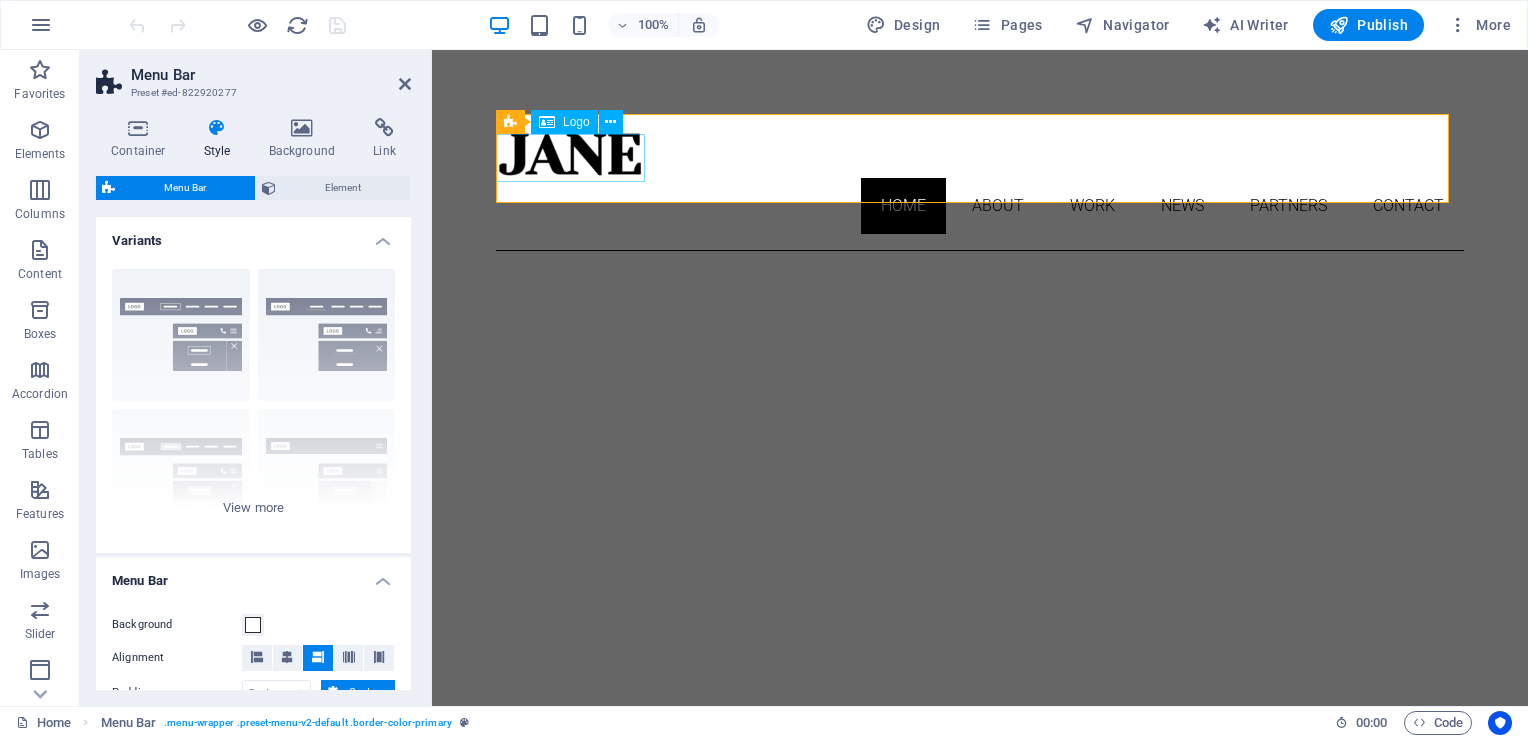 click on "Logo" at bounding box center (576, 122) 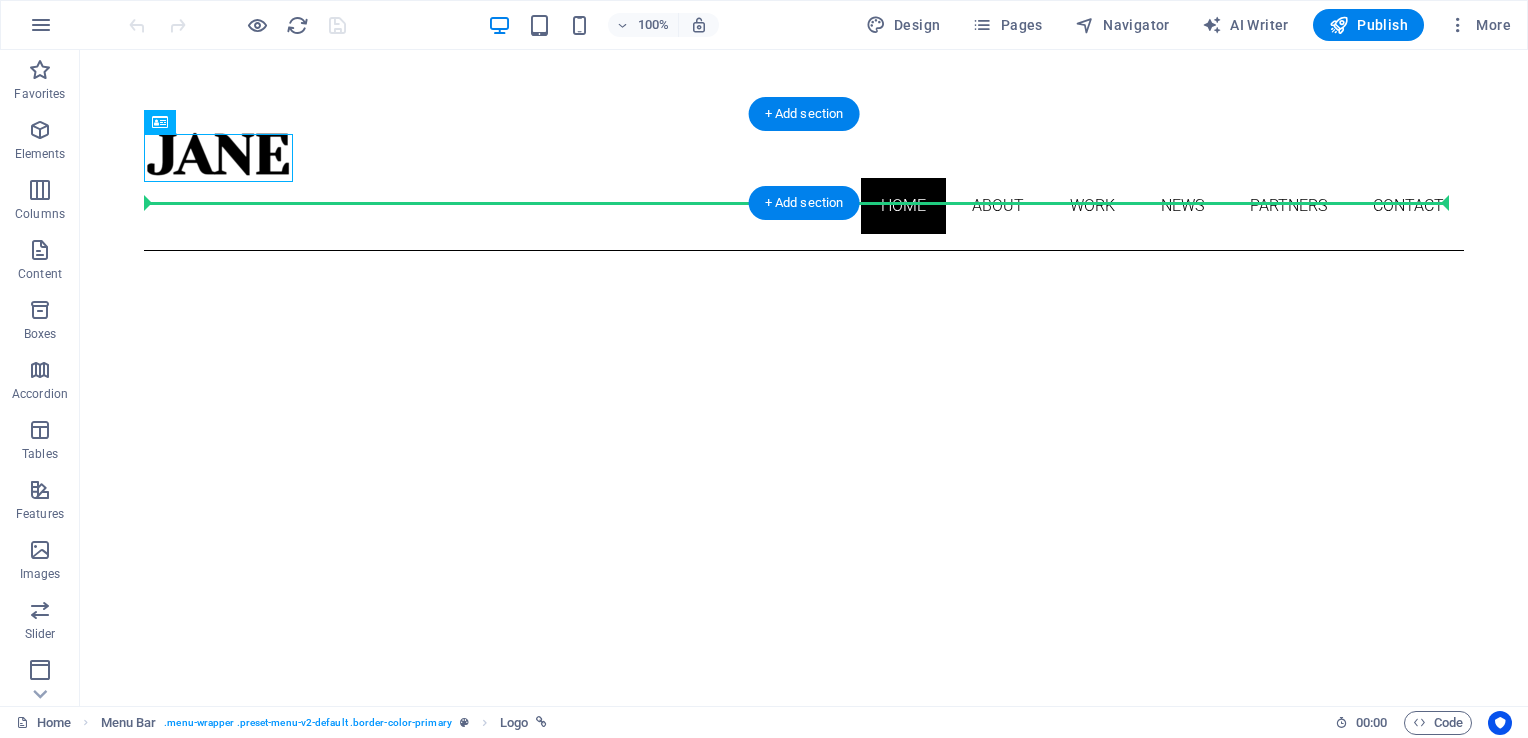 drag, startPoint x: 636, startPoint y: 171, endPoint x: 313, endPoint y: 194, distance: 323.81784 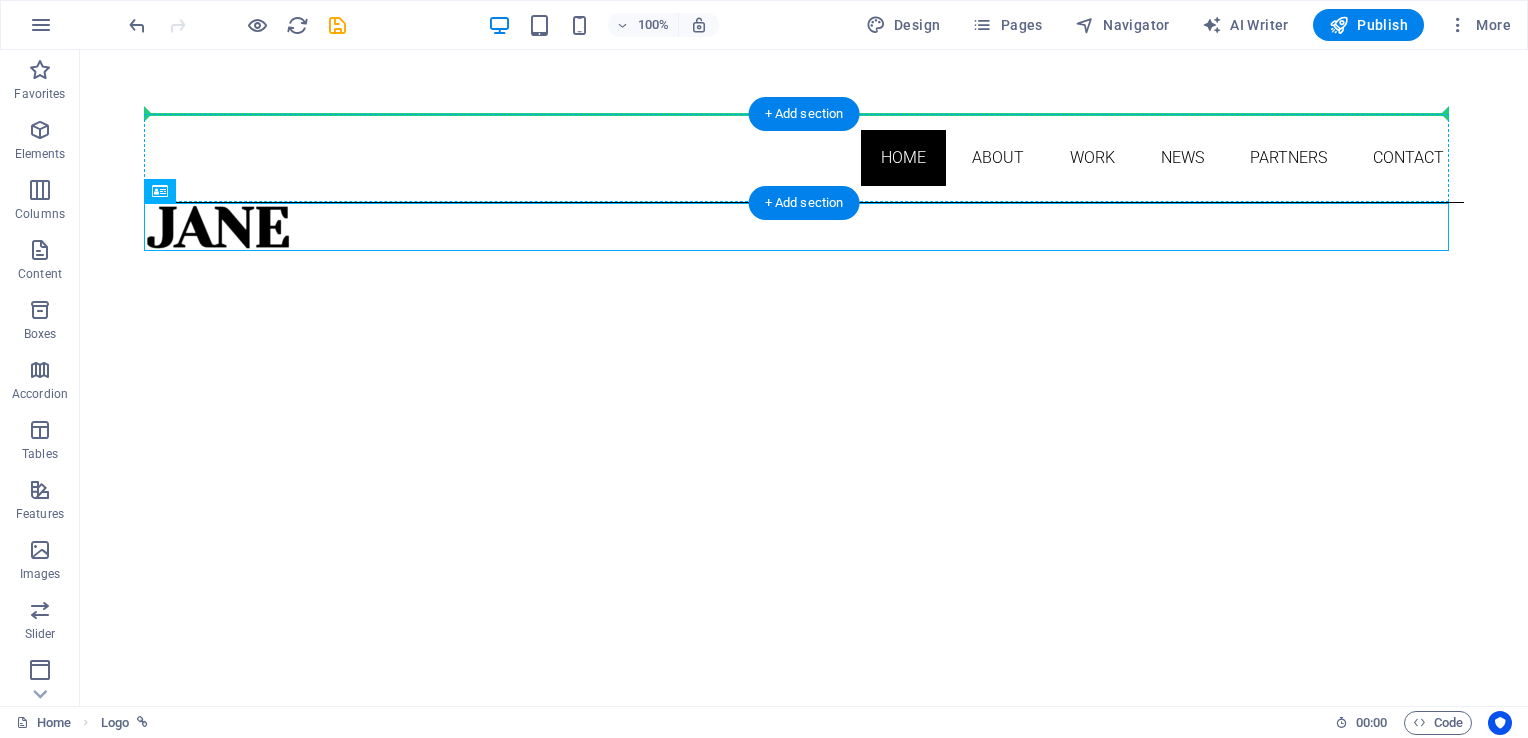 drag, startPoint x: 226, startPoint y: 221, endPoint x: 240, endPoint y: 156, distance: 66.4906 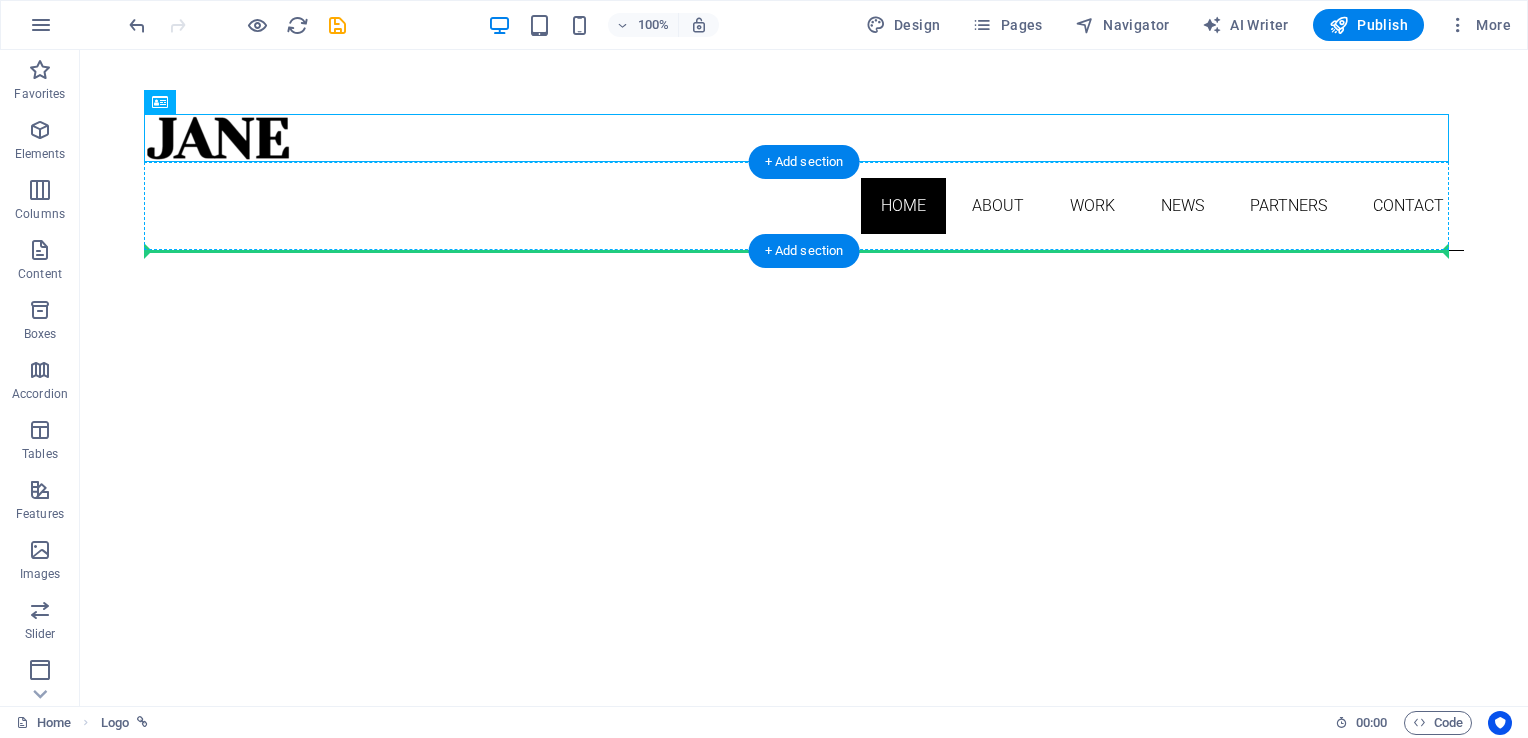 drag, startPoint x: 244, startPoint y: 129, endPoint x: 214, endPoint y: 214, distance: 90.13878 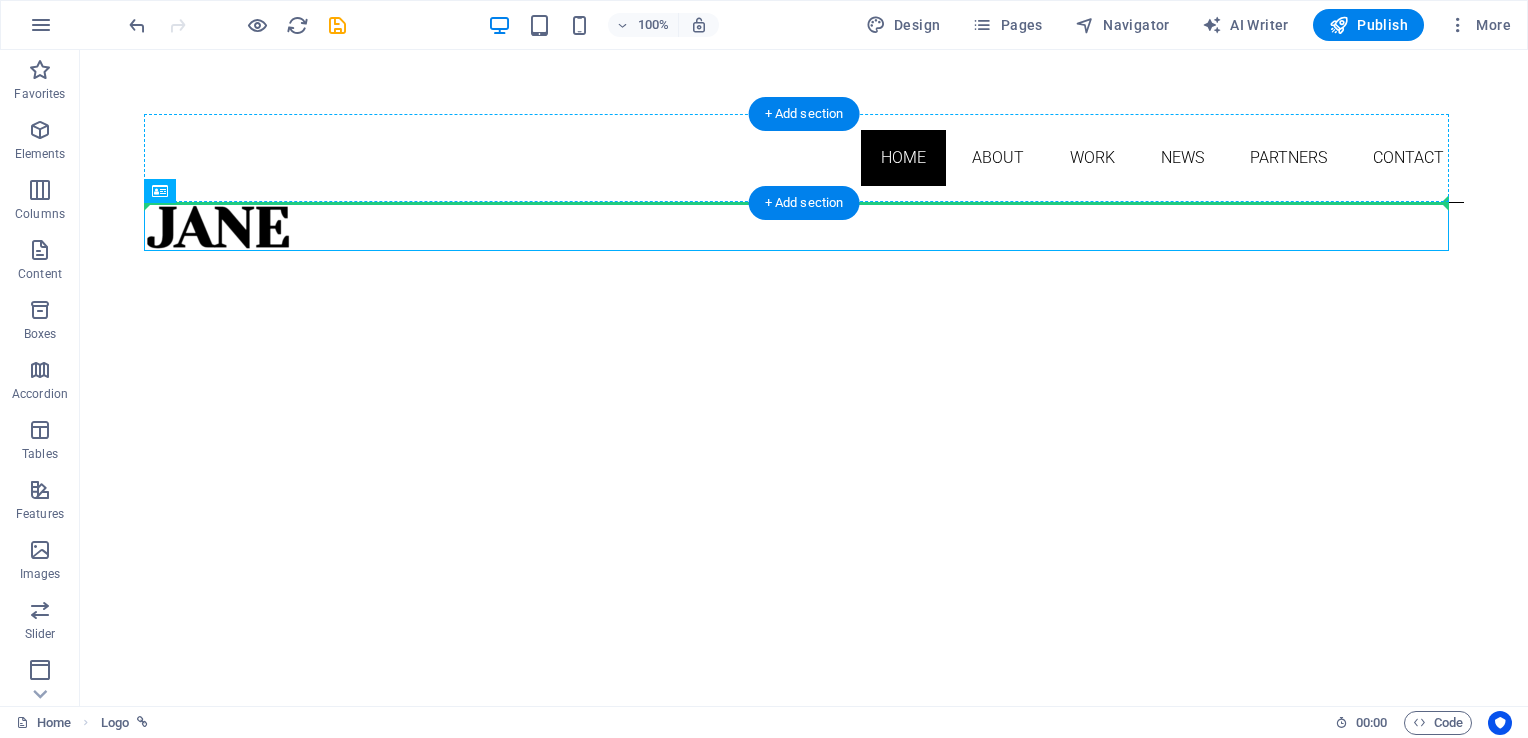 drag, startPoint x: 221, startPoint y: 212, endPoint x: 244, endPoint y: 165, distance: 52.3259 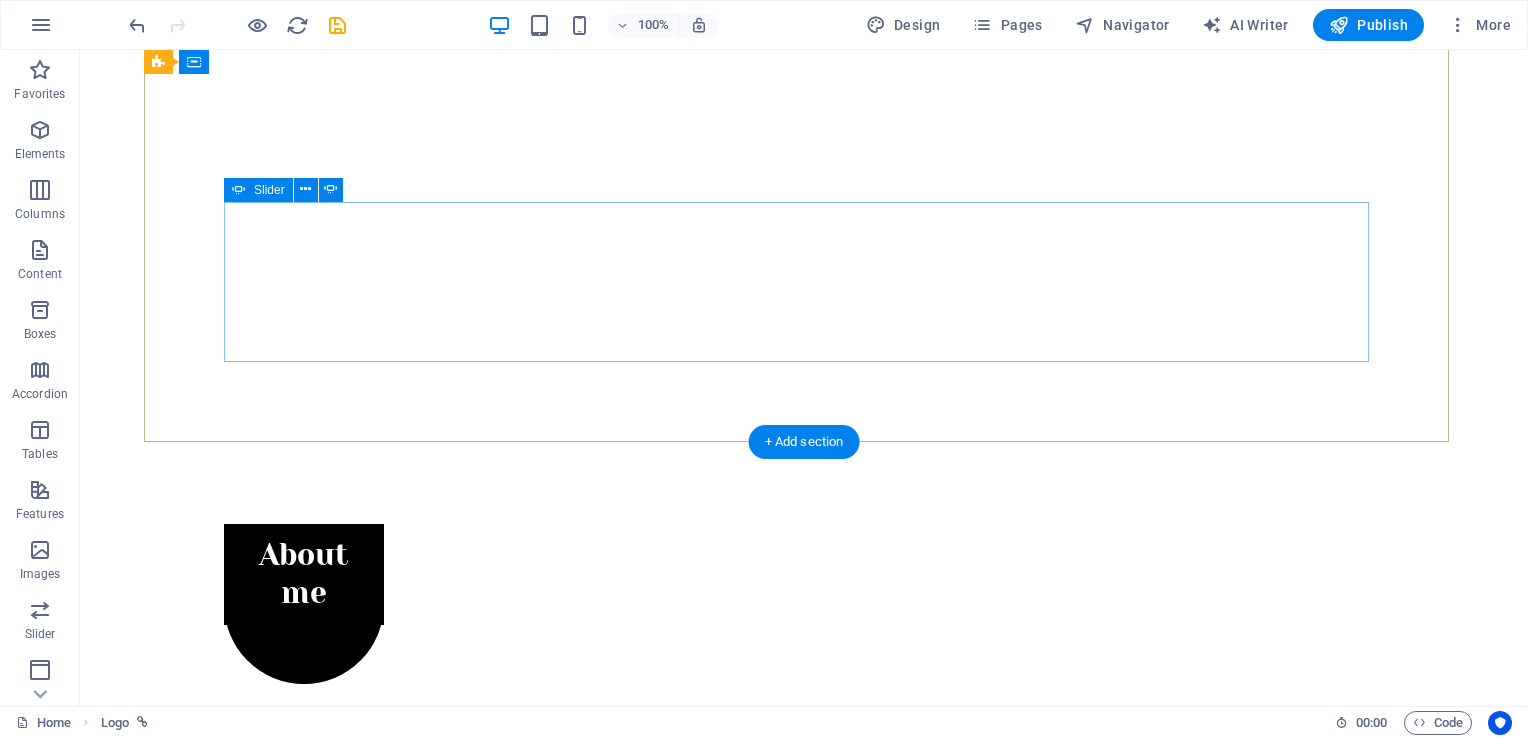 scroll, scrollTop: 400, scrollLeft: 0, axis: vertical 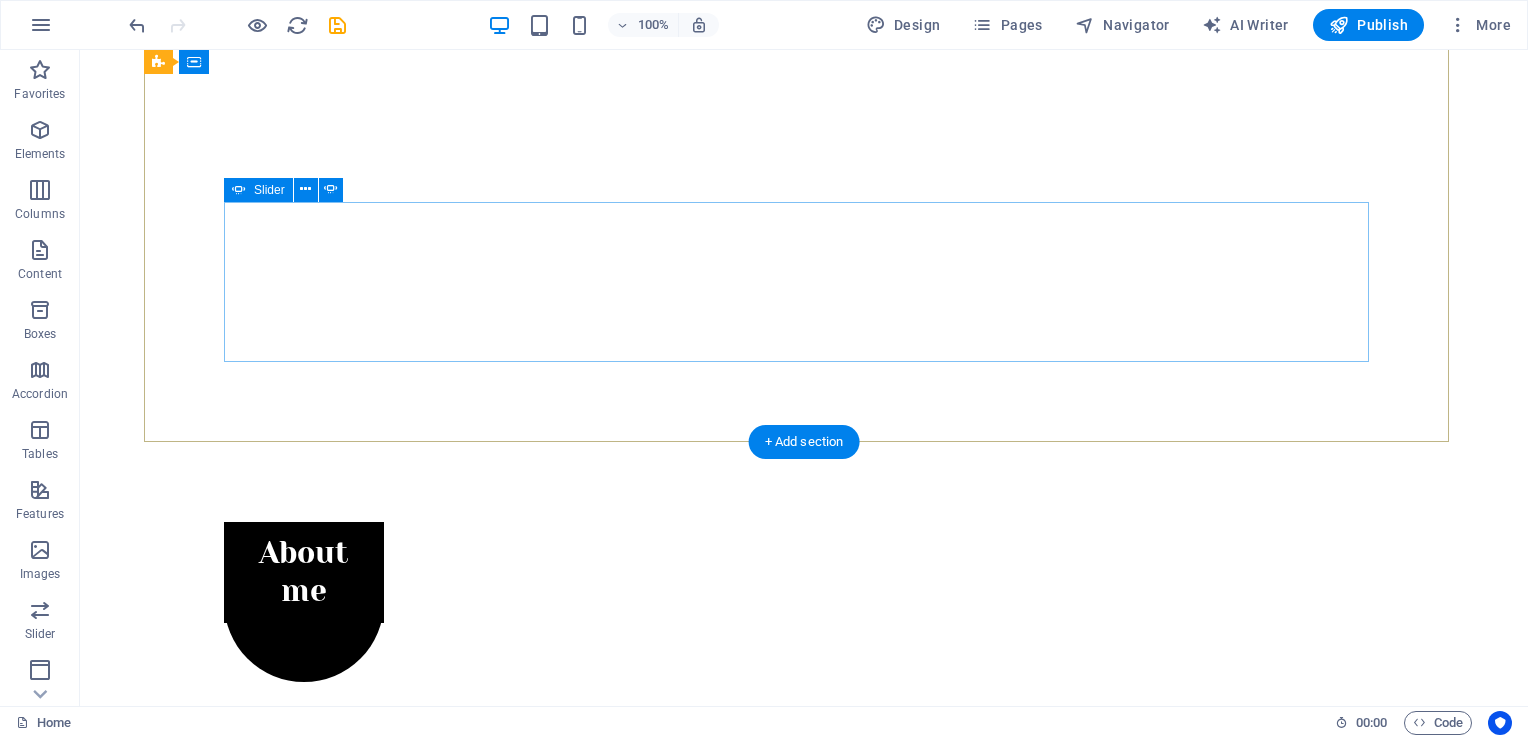 click on "About me My work Partners Contact" at bounding box center [804, 842] 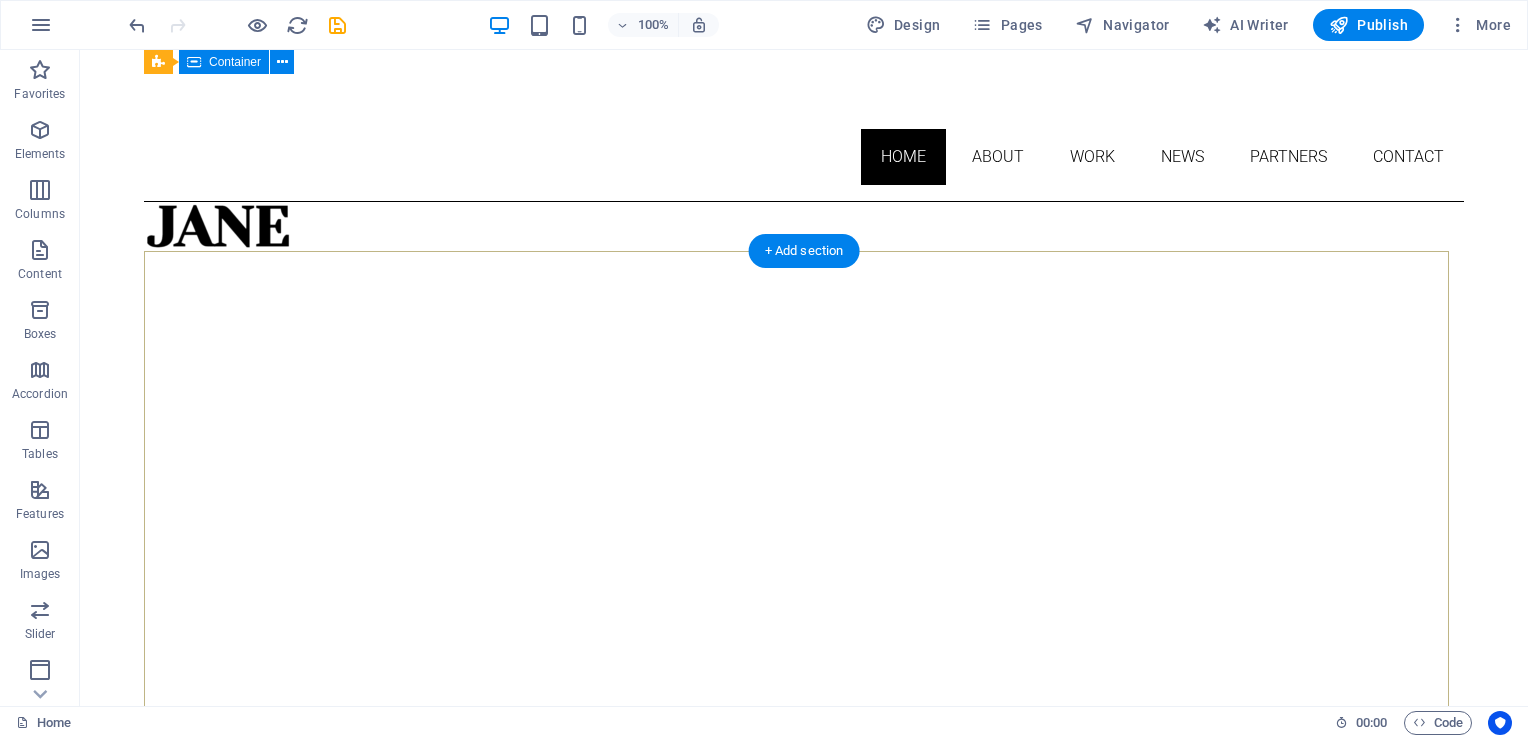 scroll, scrollTop: 0, scrollLeft: 0, axis: both 